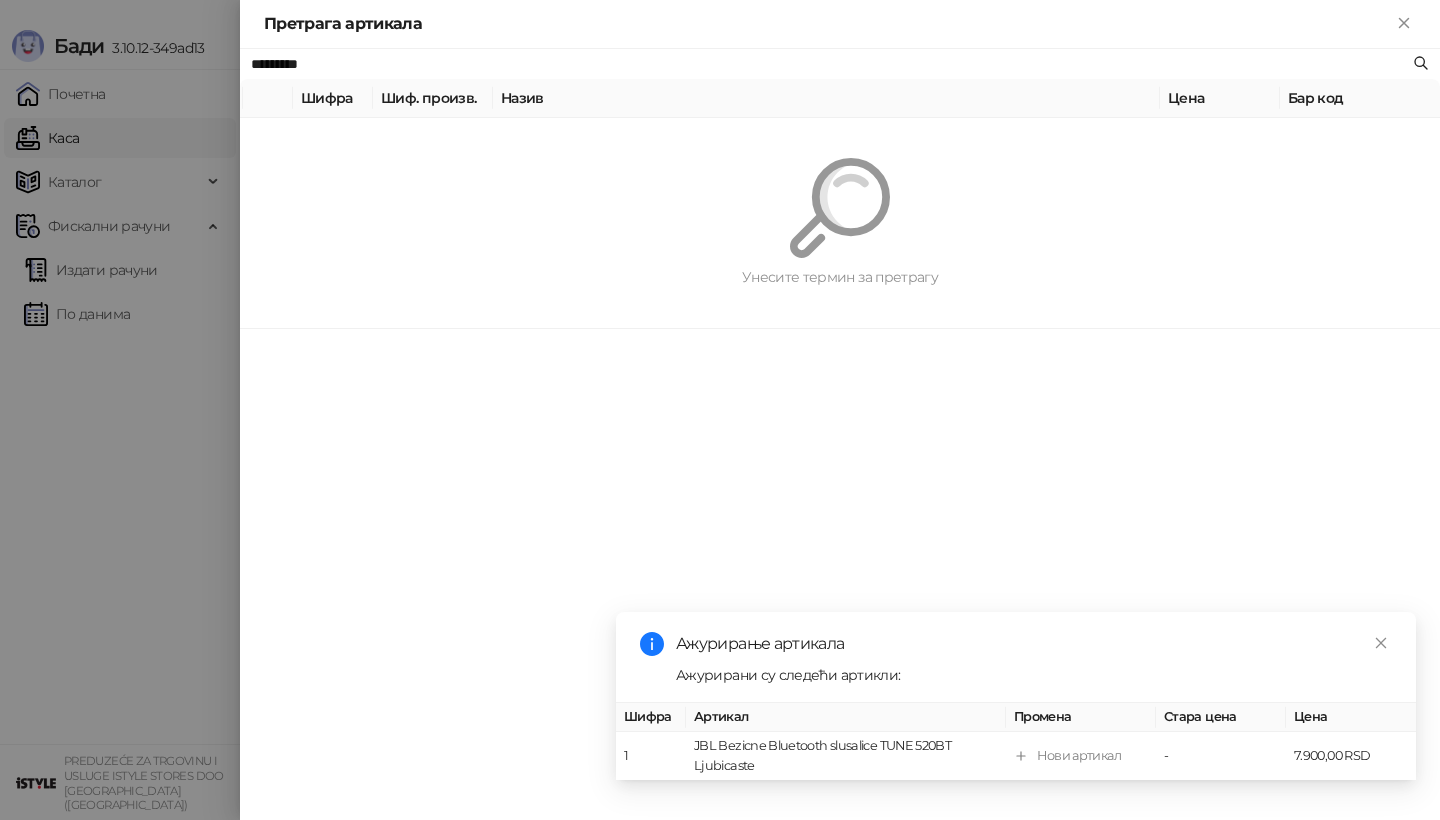 scroll, scrollTop: 0, scrollLeft: 0, axis: both 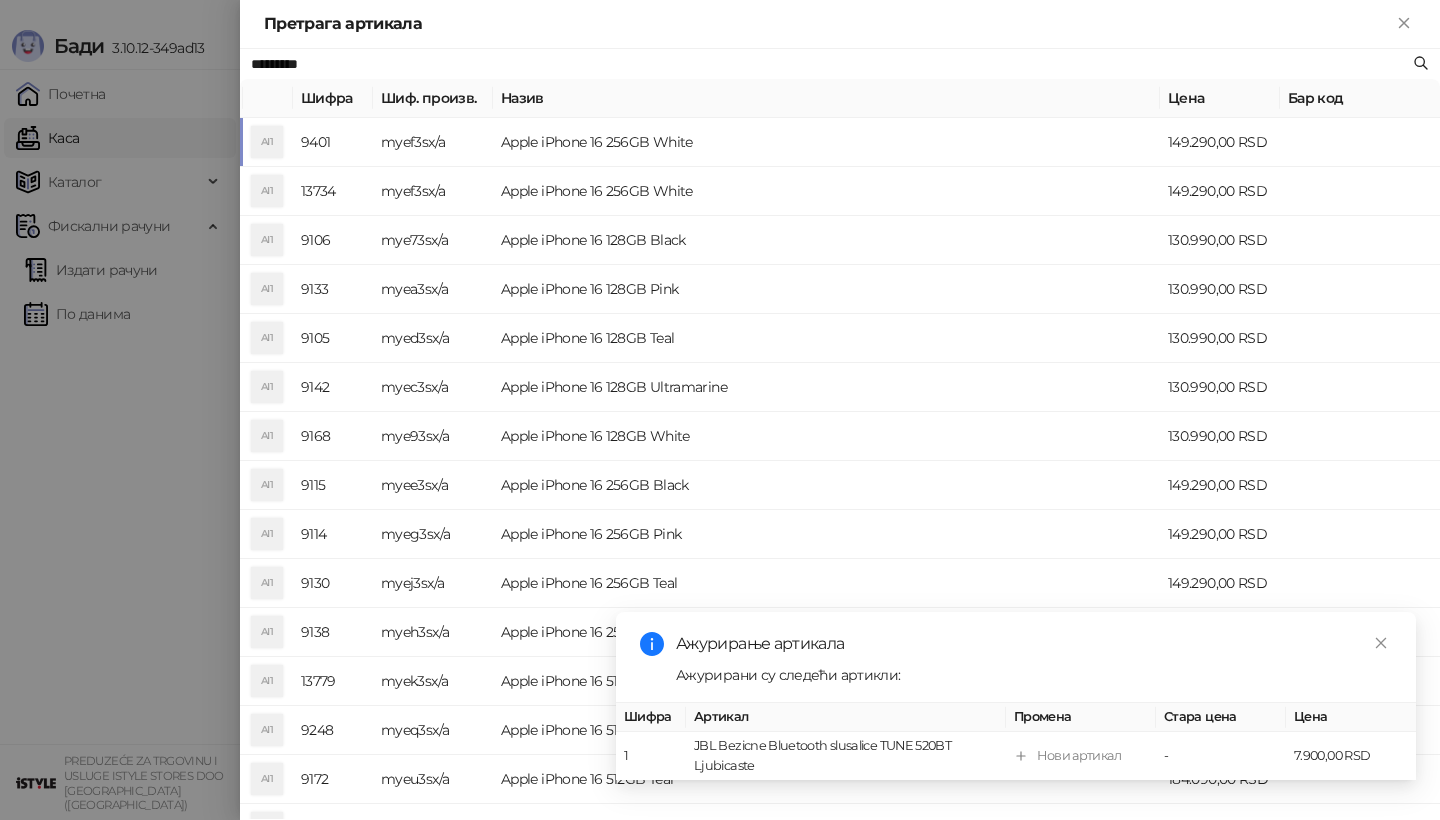type on "*********" 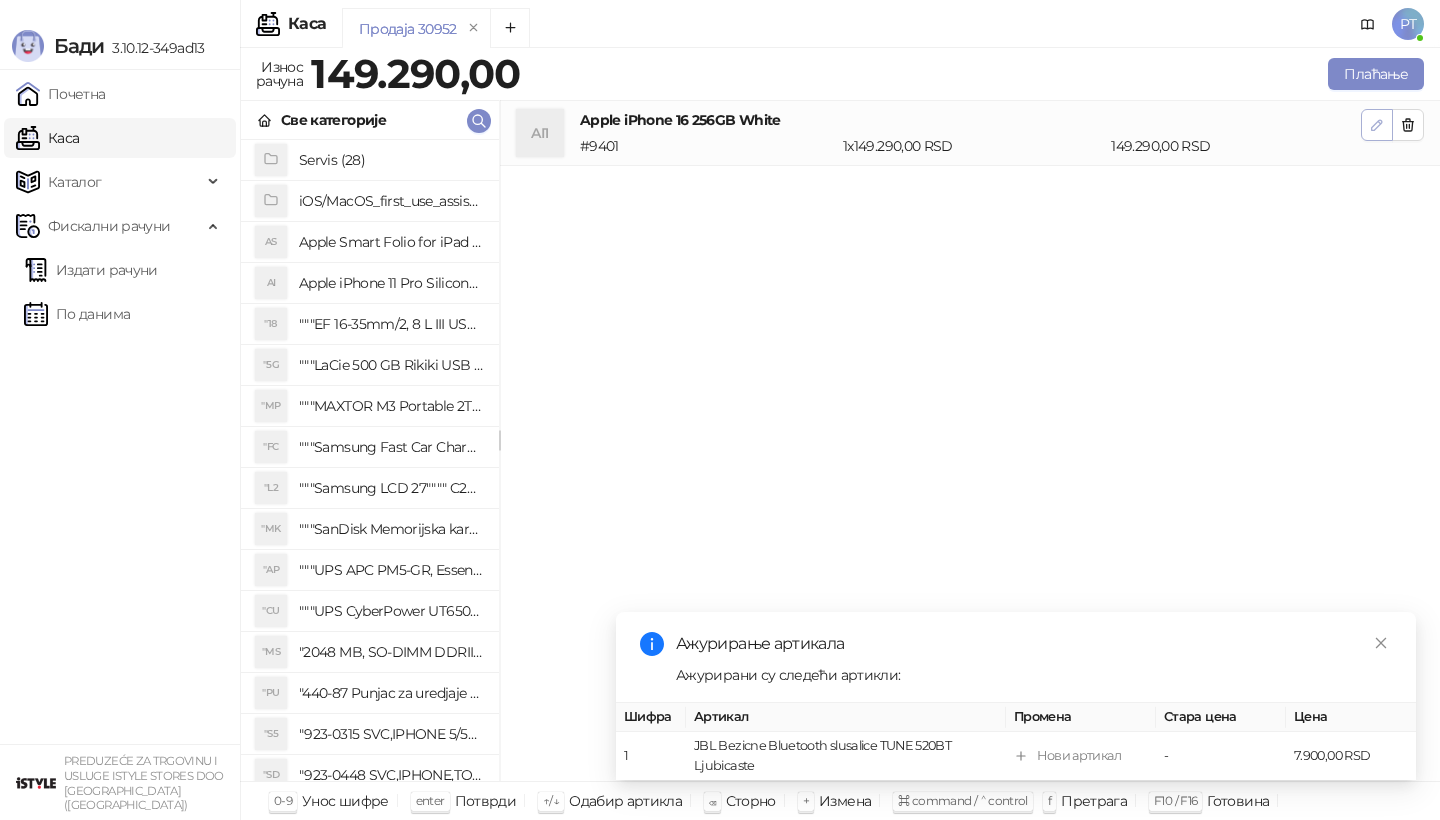 click 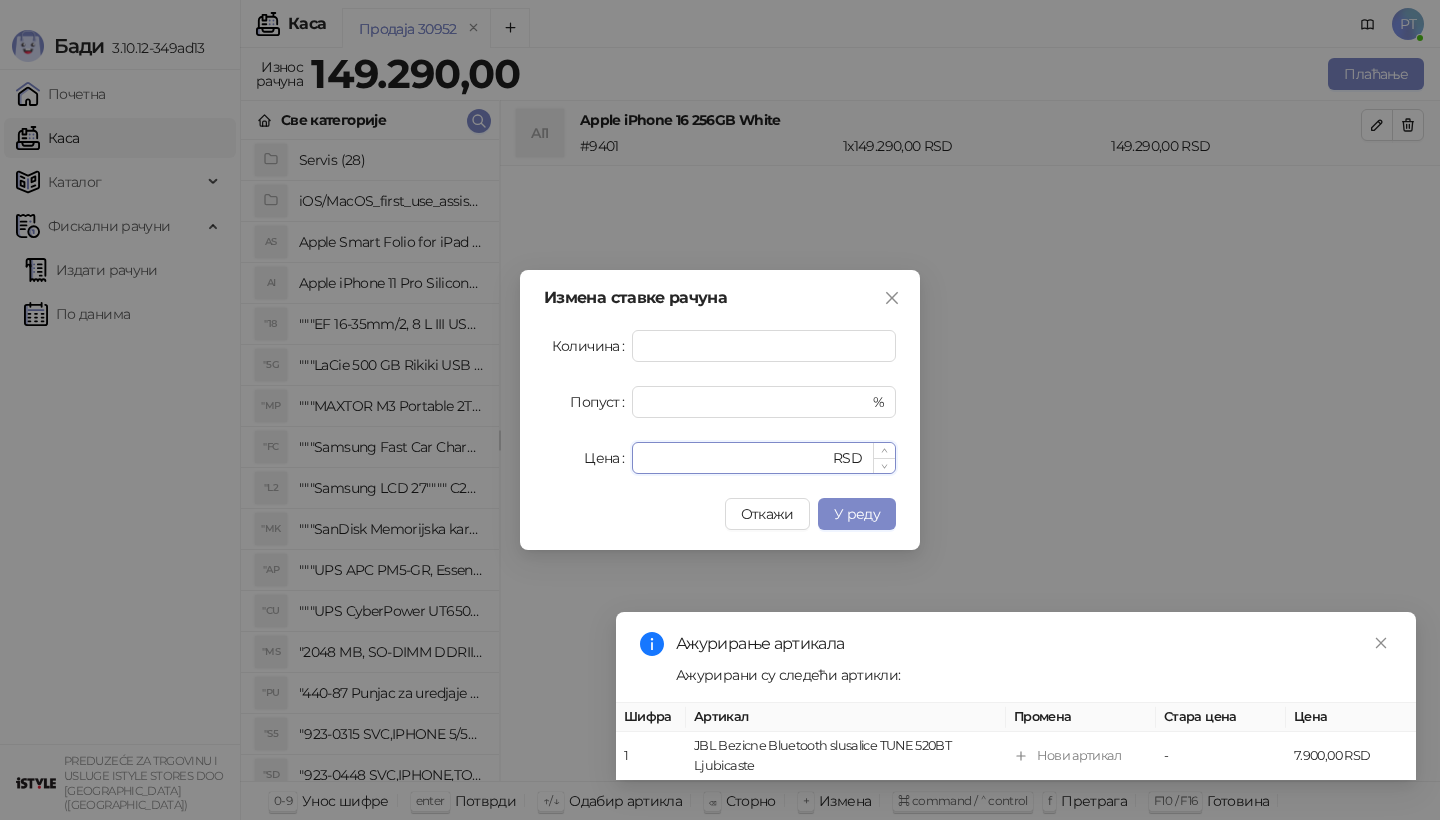 click on "******" at bounding box center [736, 458] 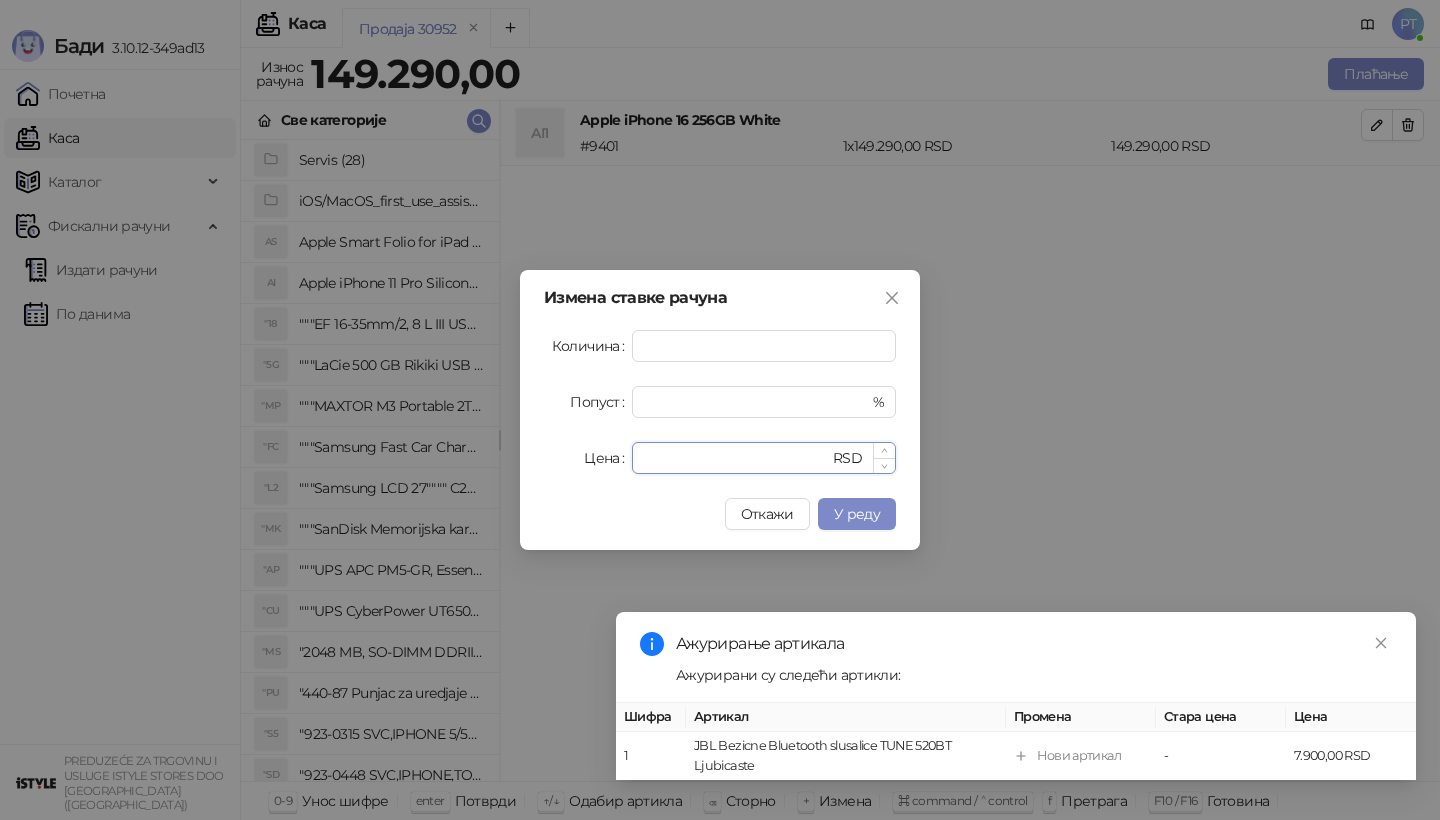 type on "******" 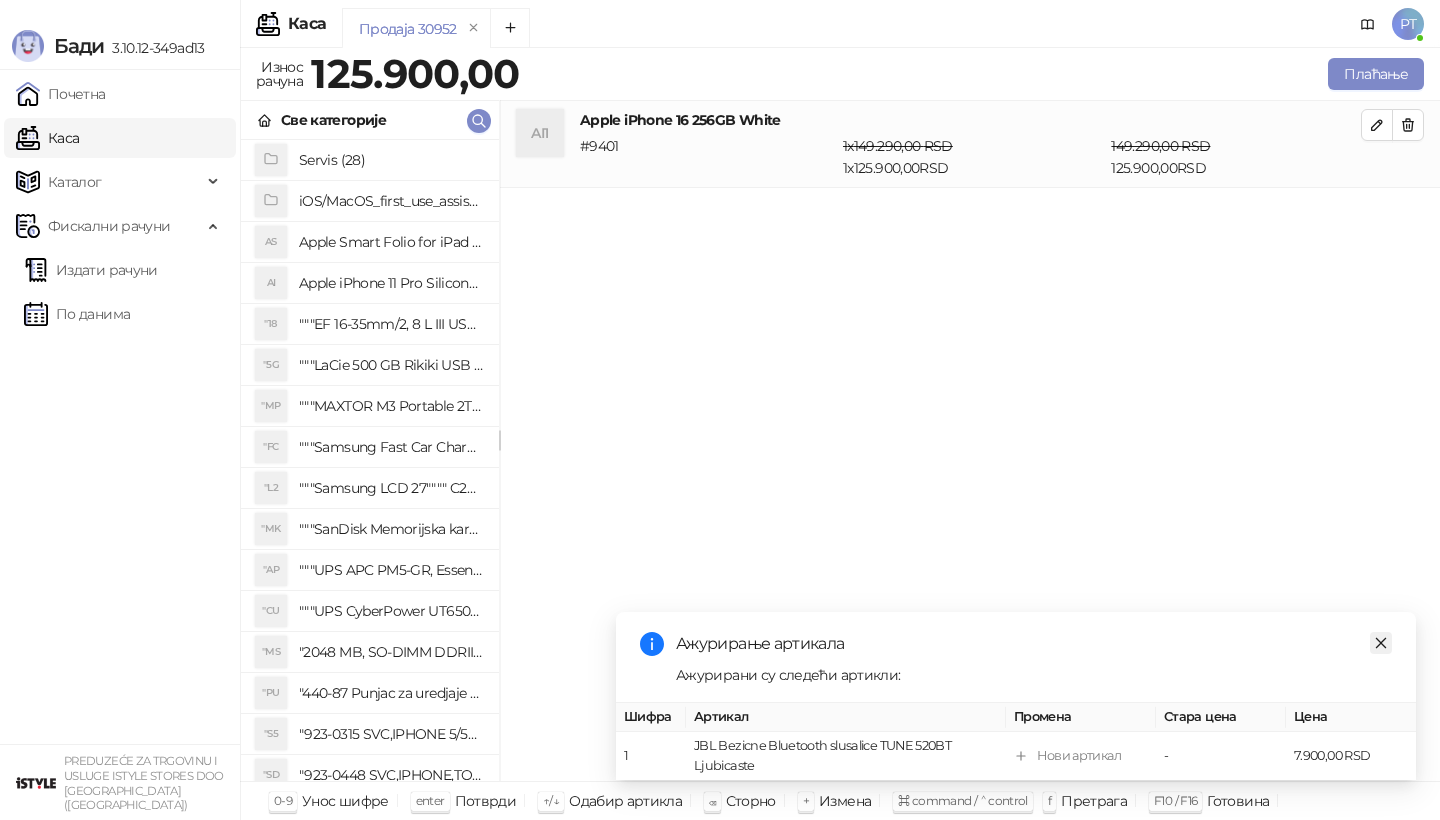 click 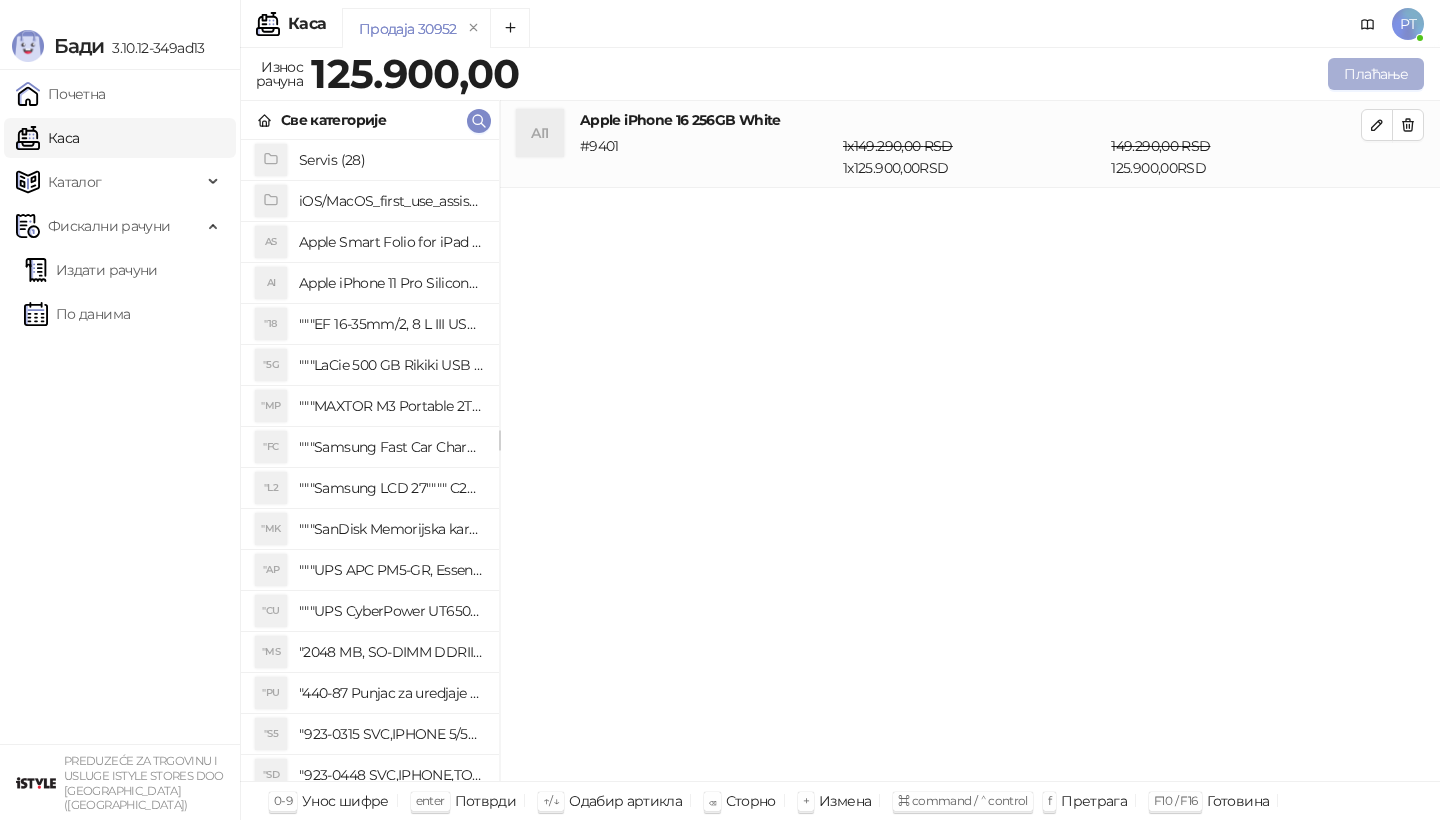click on "Плаћање" at bounding box center [1376, 74] 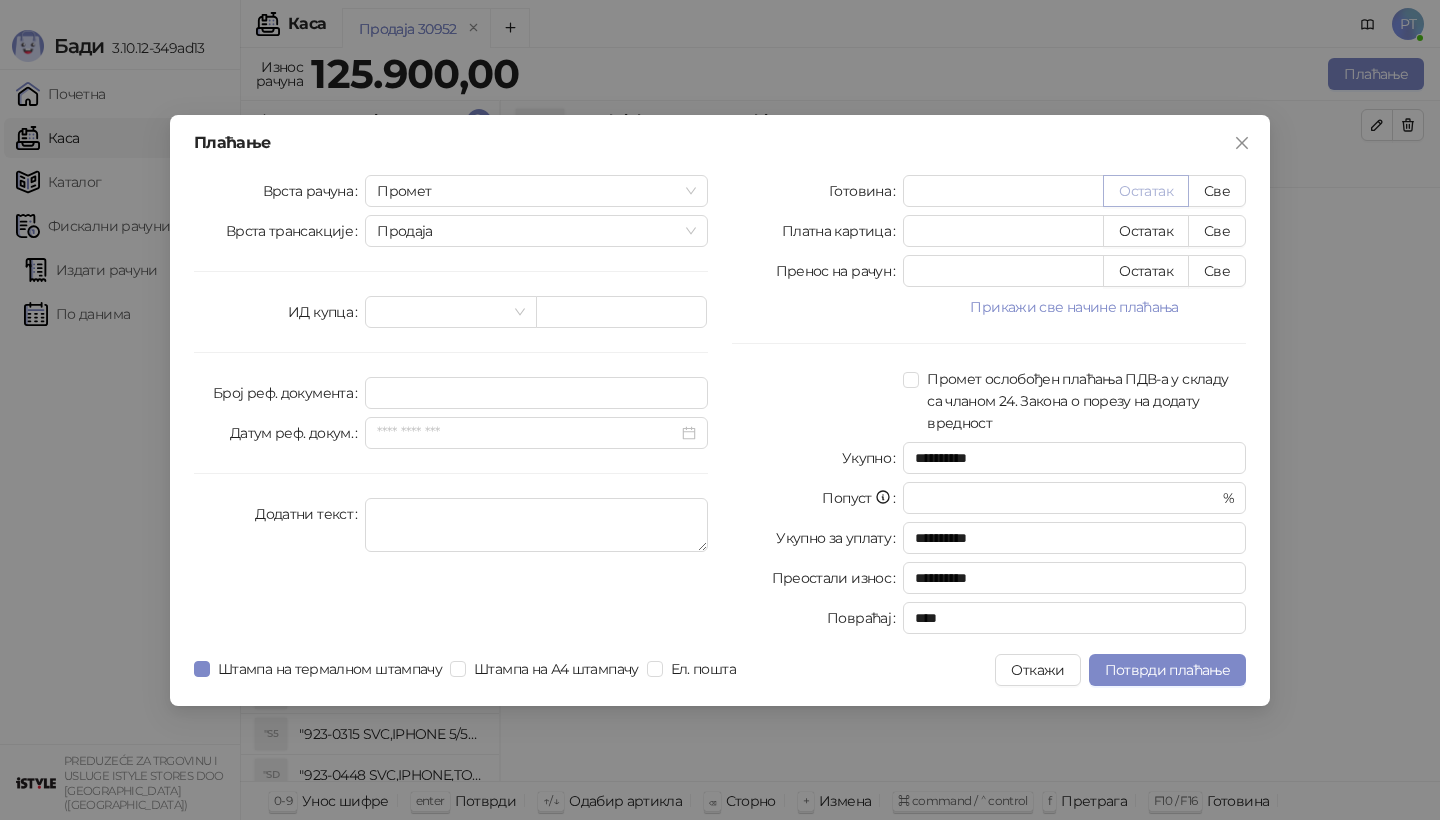 click on "Остатак" at bounding box center (1146, 191) 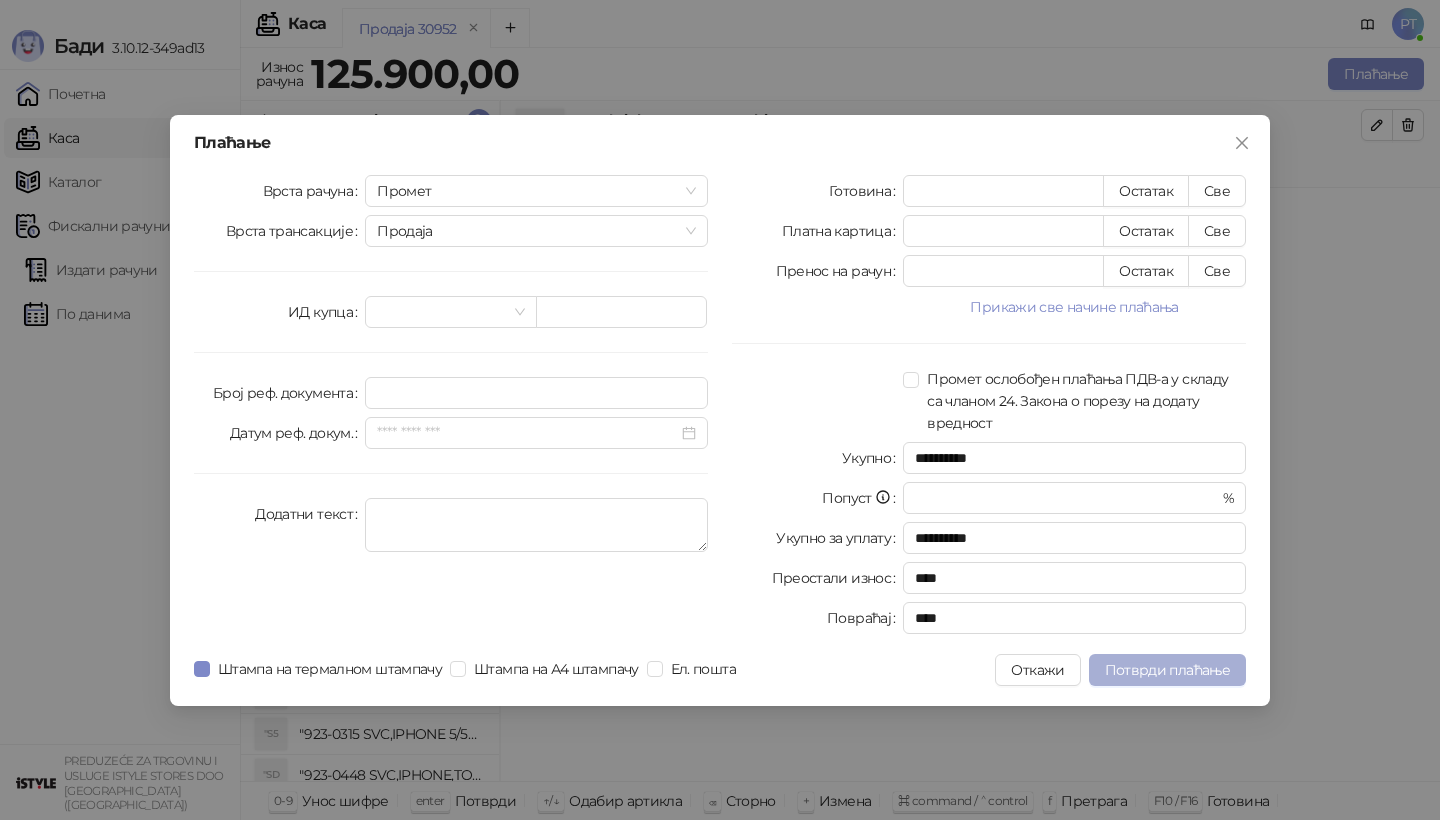 click on "Потврди плаћање" at bounding box center (1167, 670) 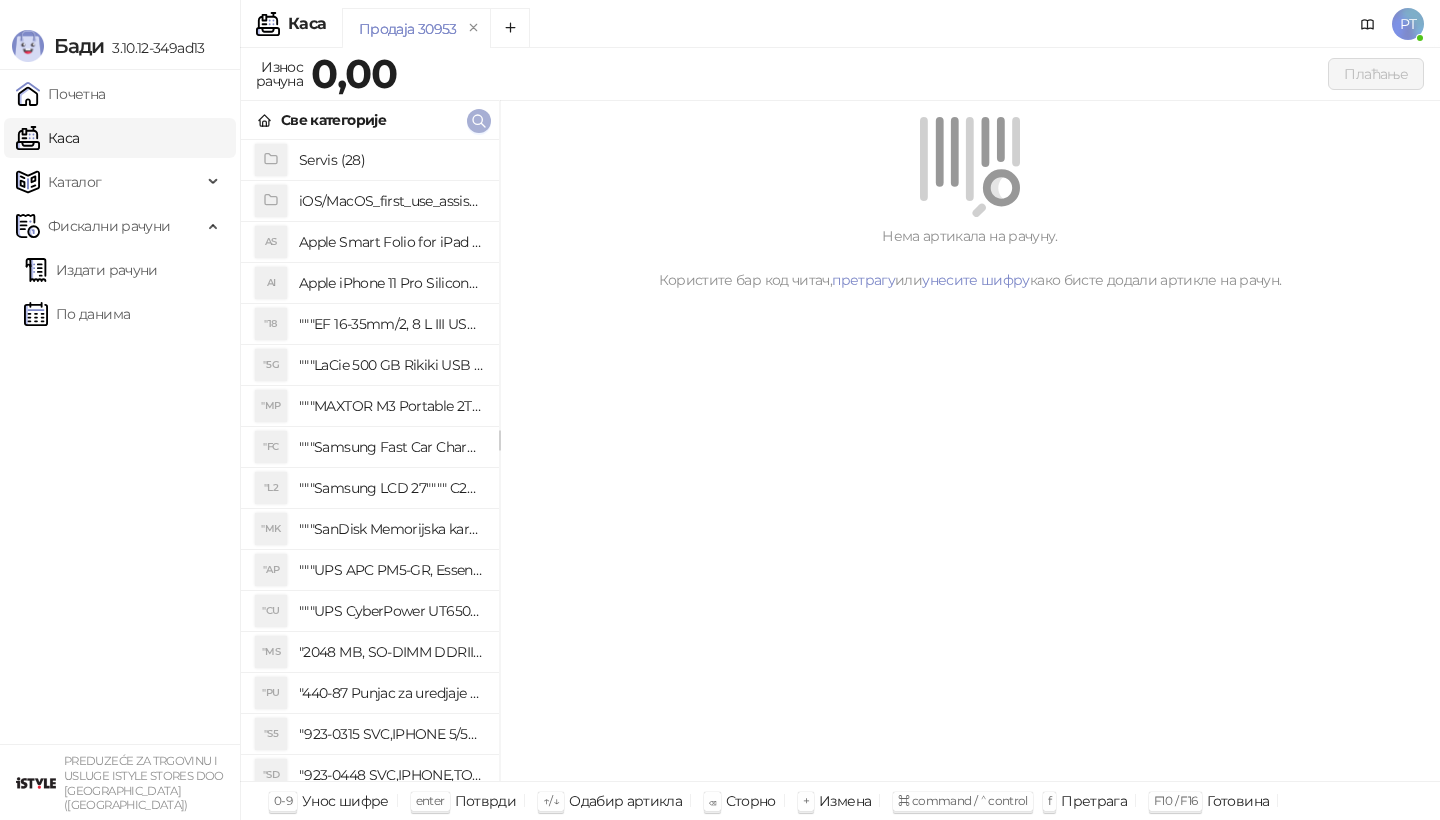 click 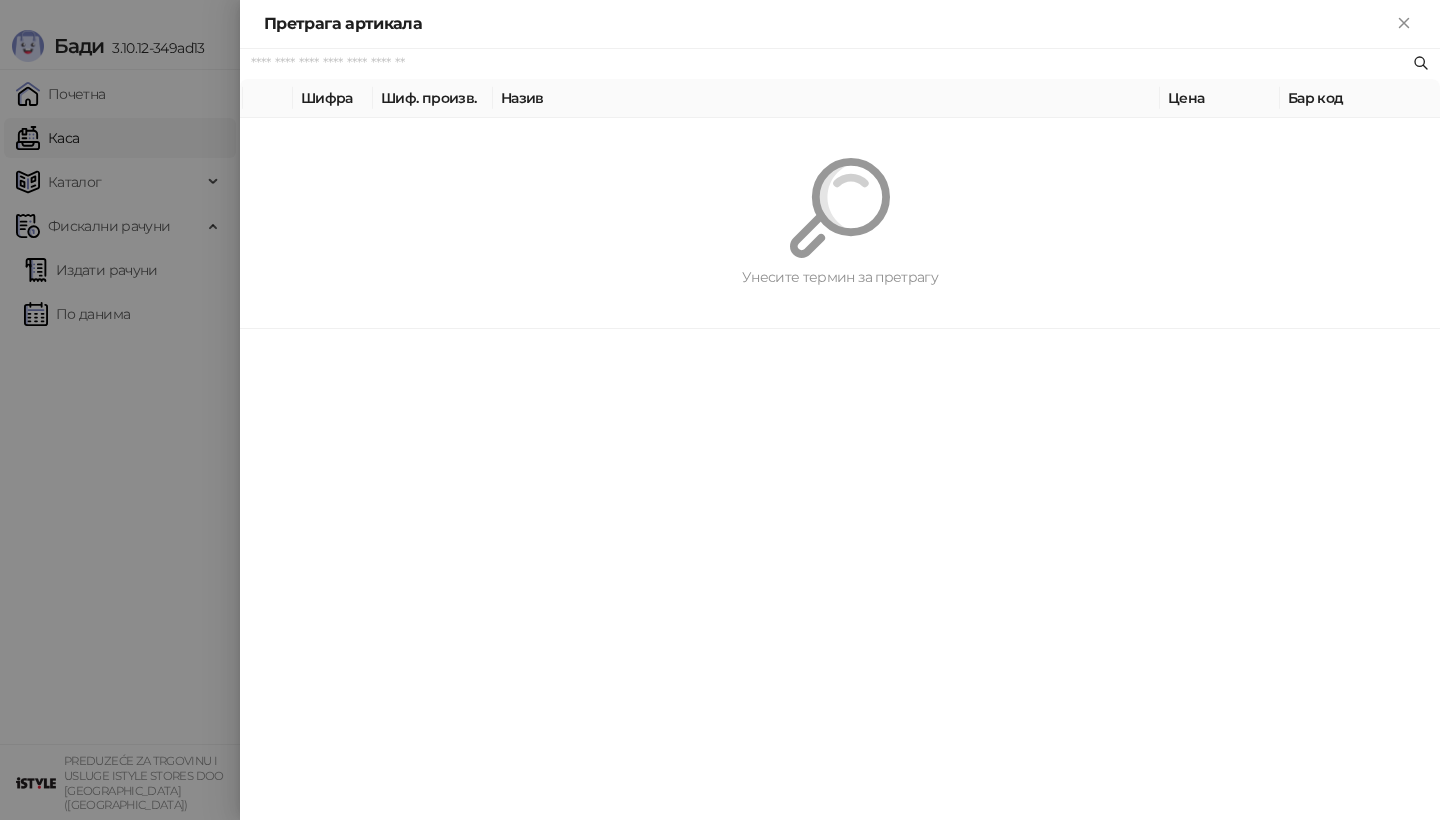 paste on "********" 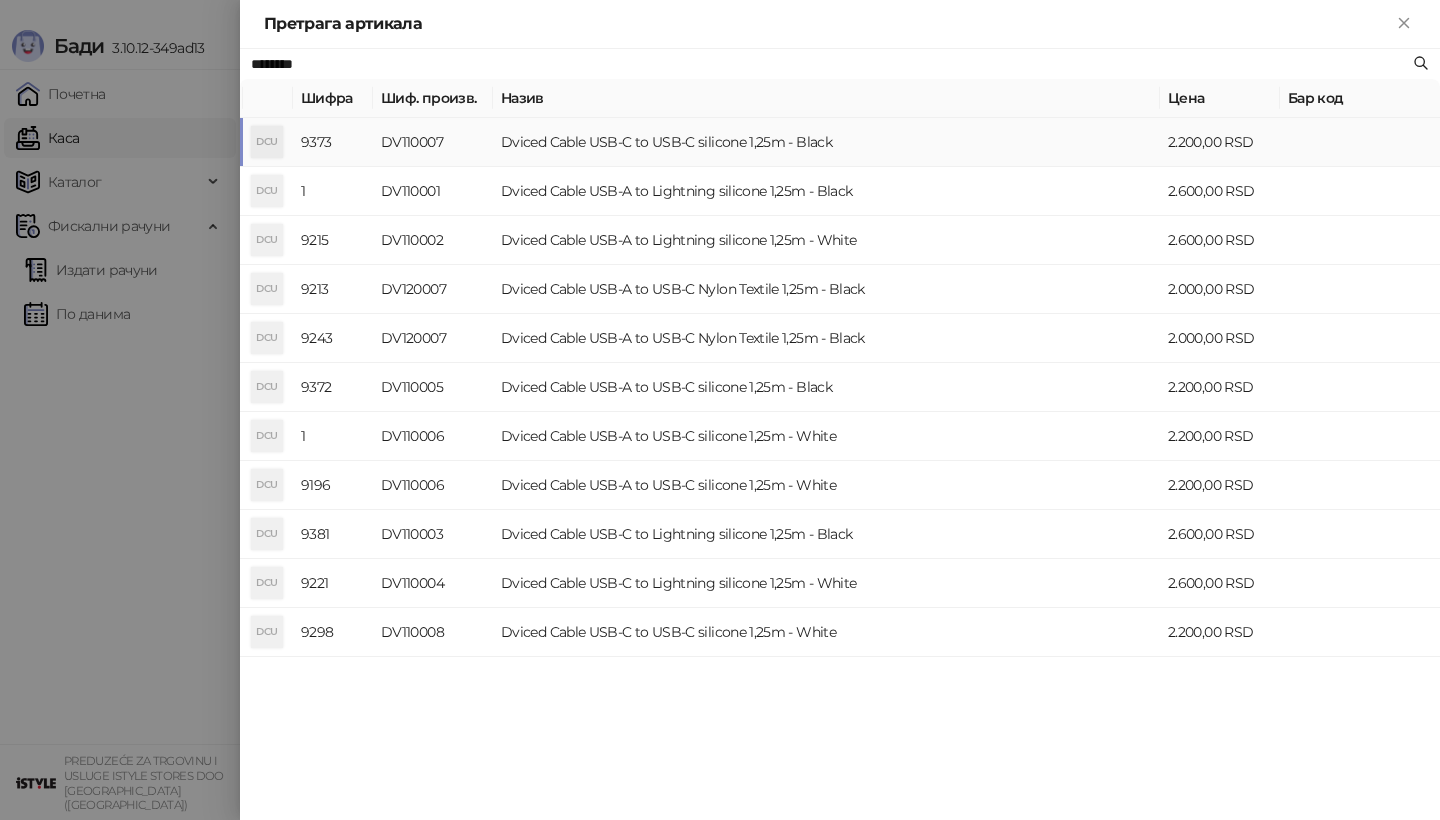 type on "********" 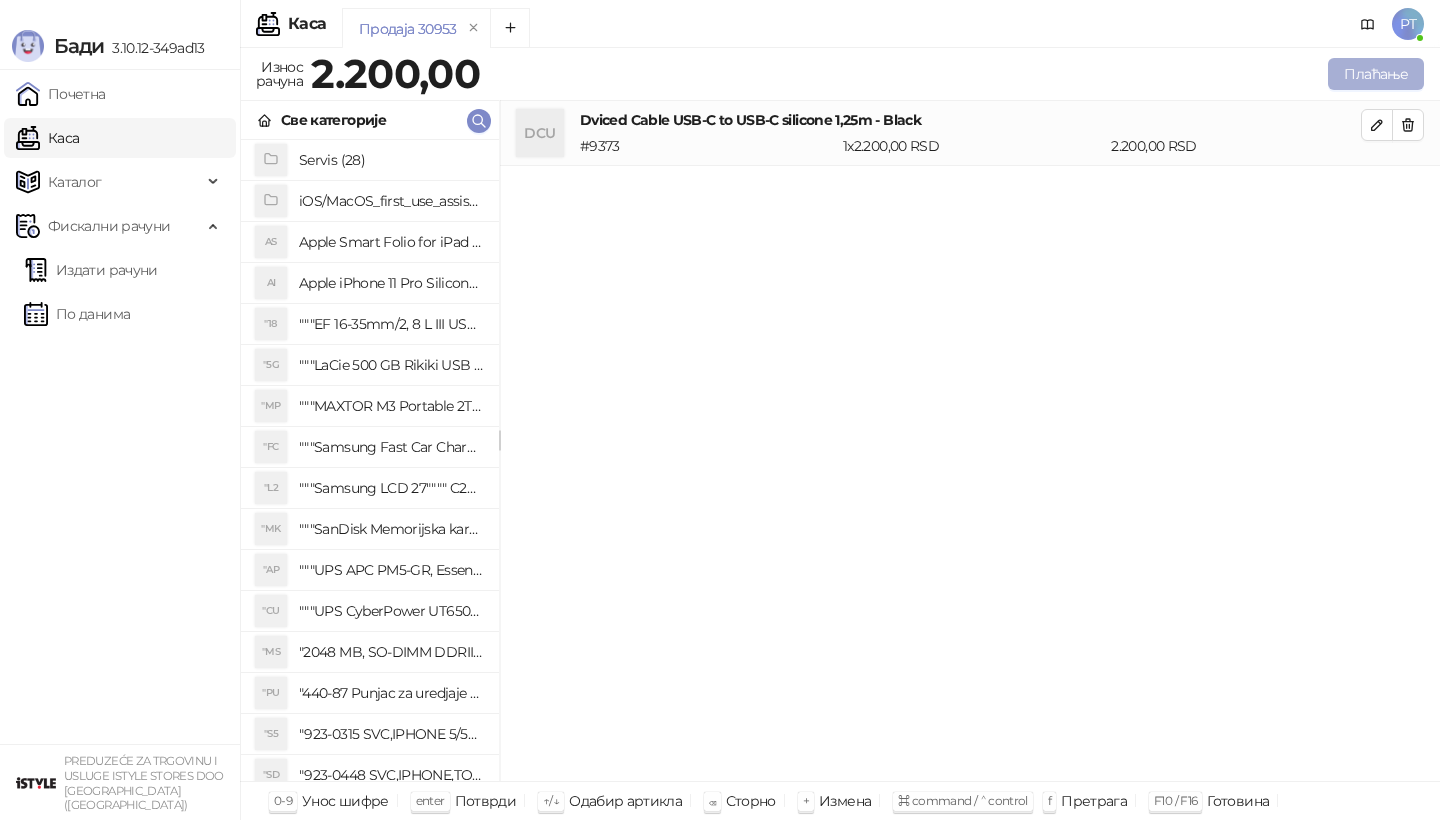 click on "Плаћање" at bounding box center [1376, 74] 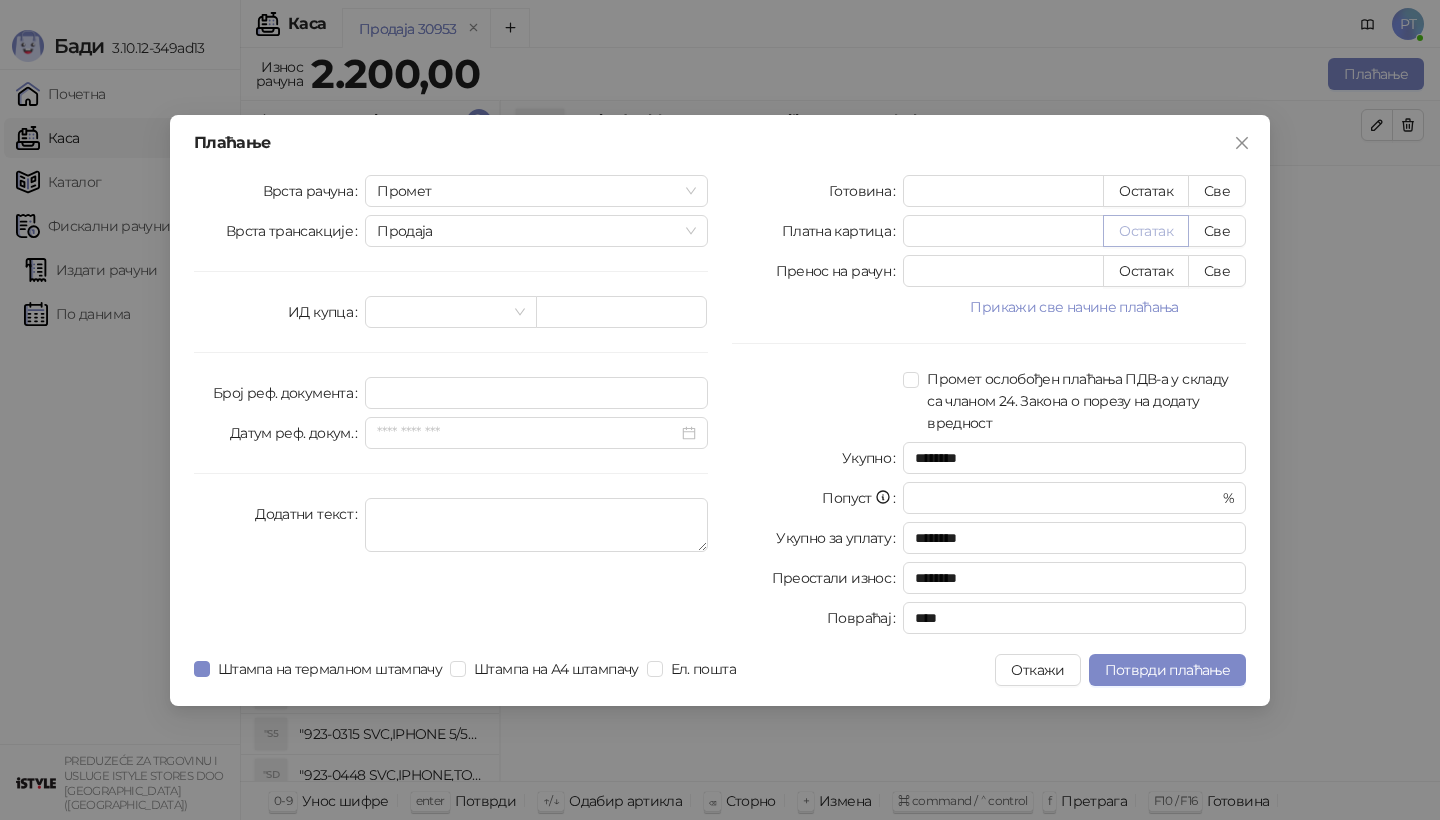 click on "Остатак" at bounding box center [1146, 231] 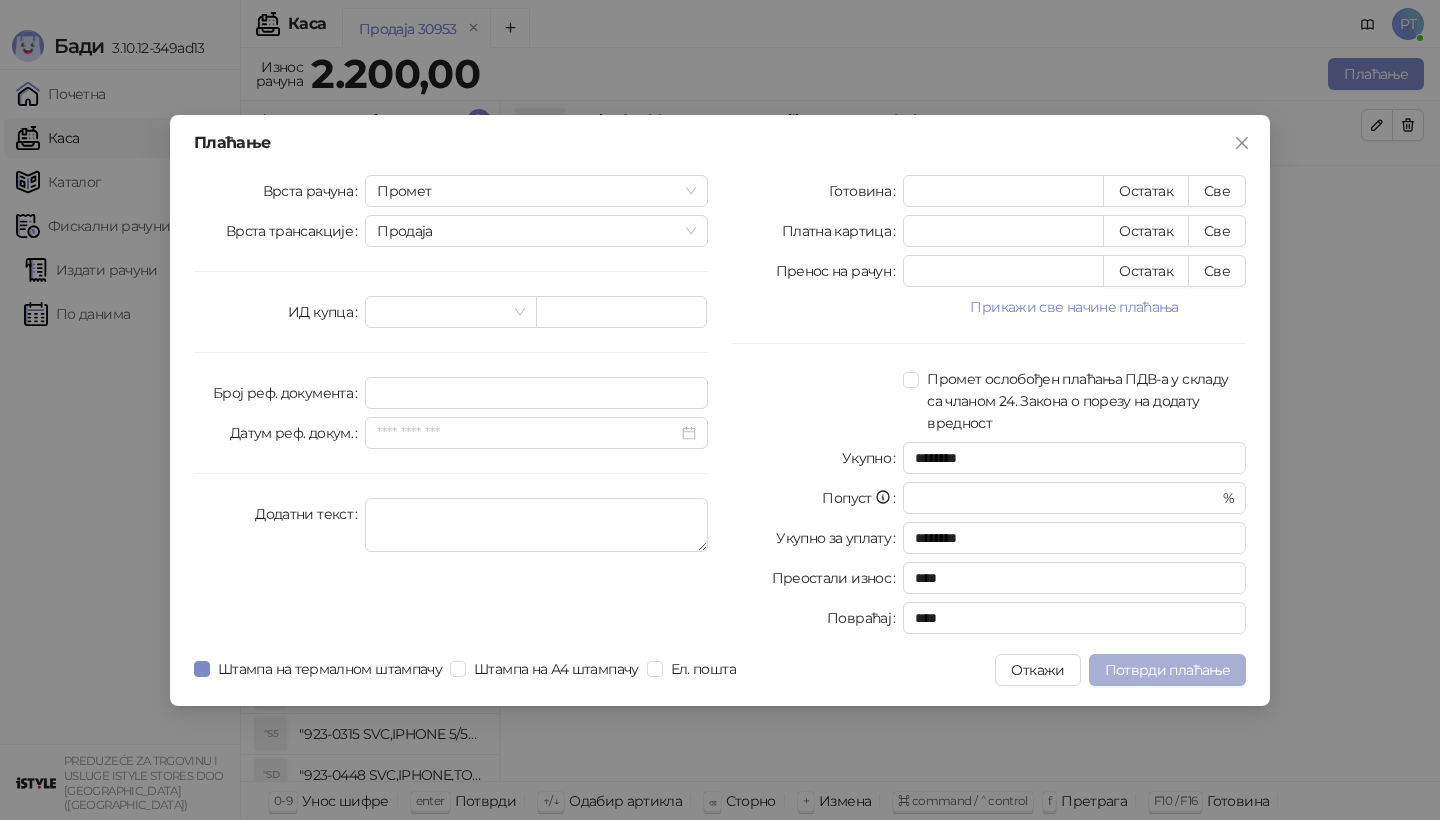 click on "Потврди плаћање" at bounding box center (1167, 670) 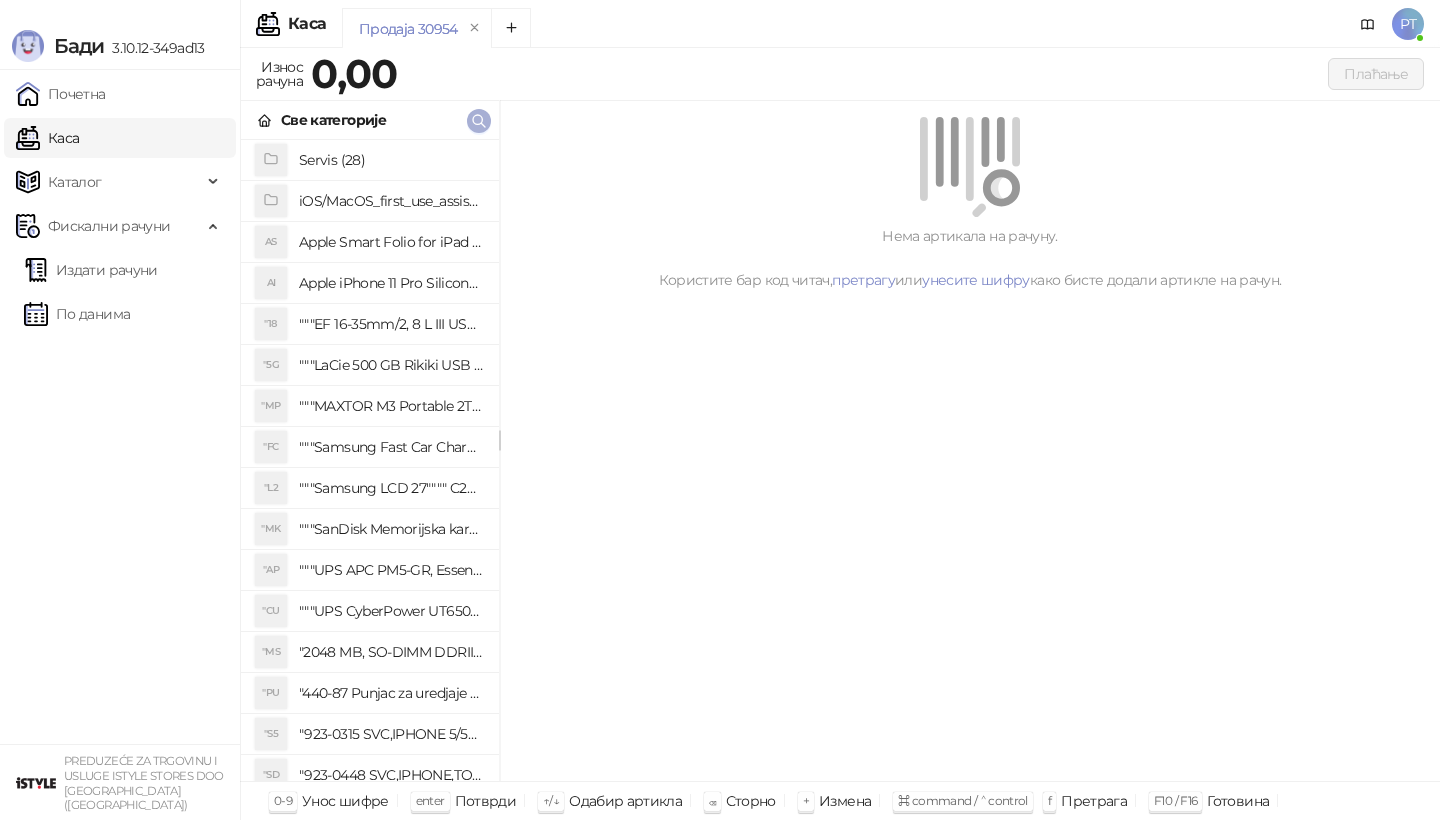 click 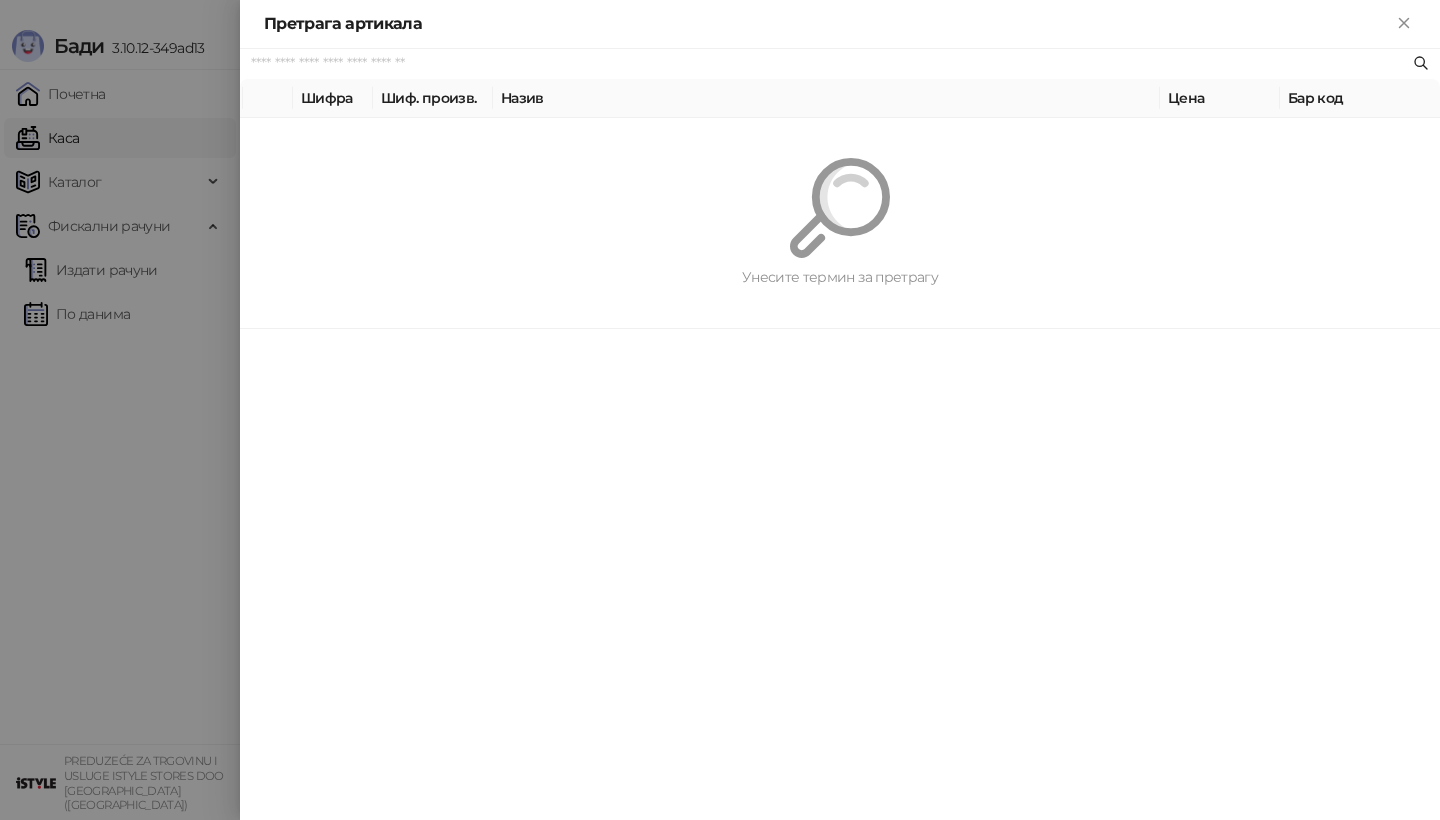 paste on "**********" 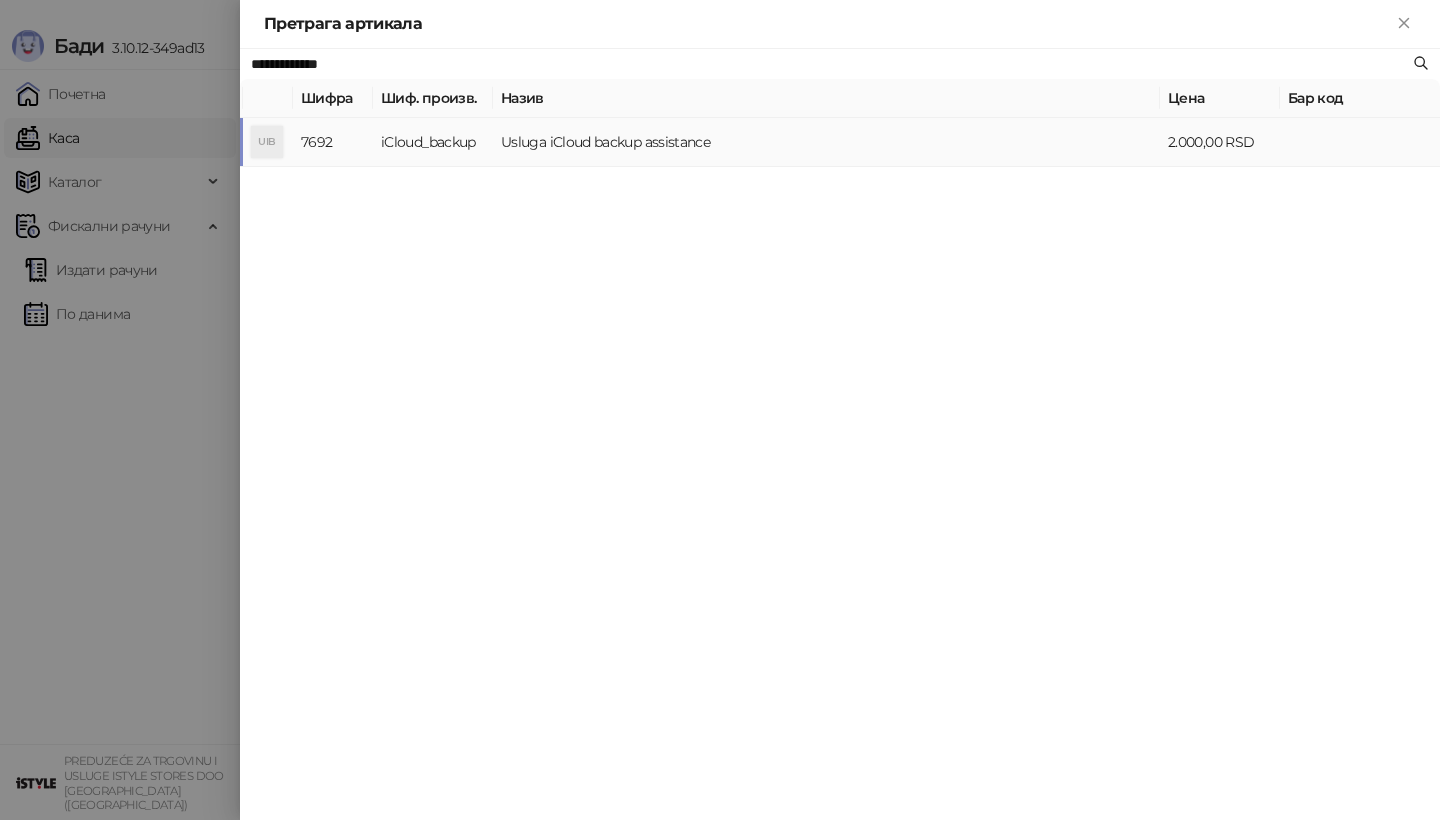 type on "**********" 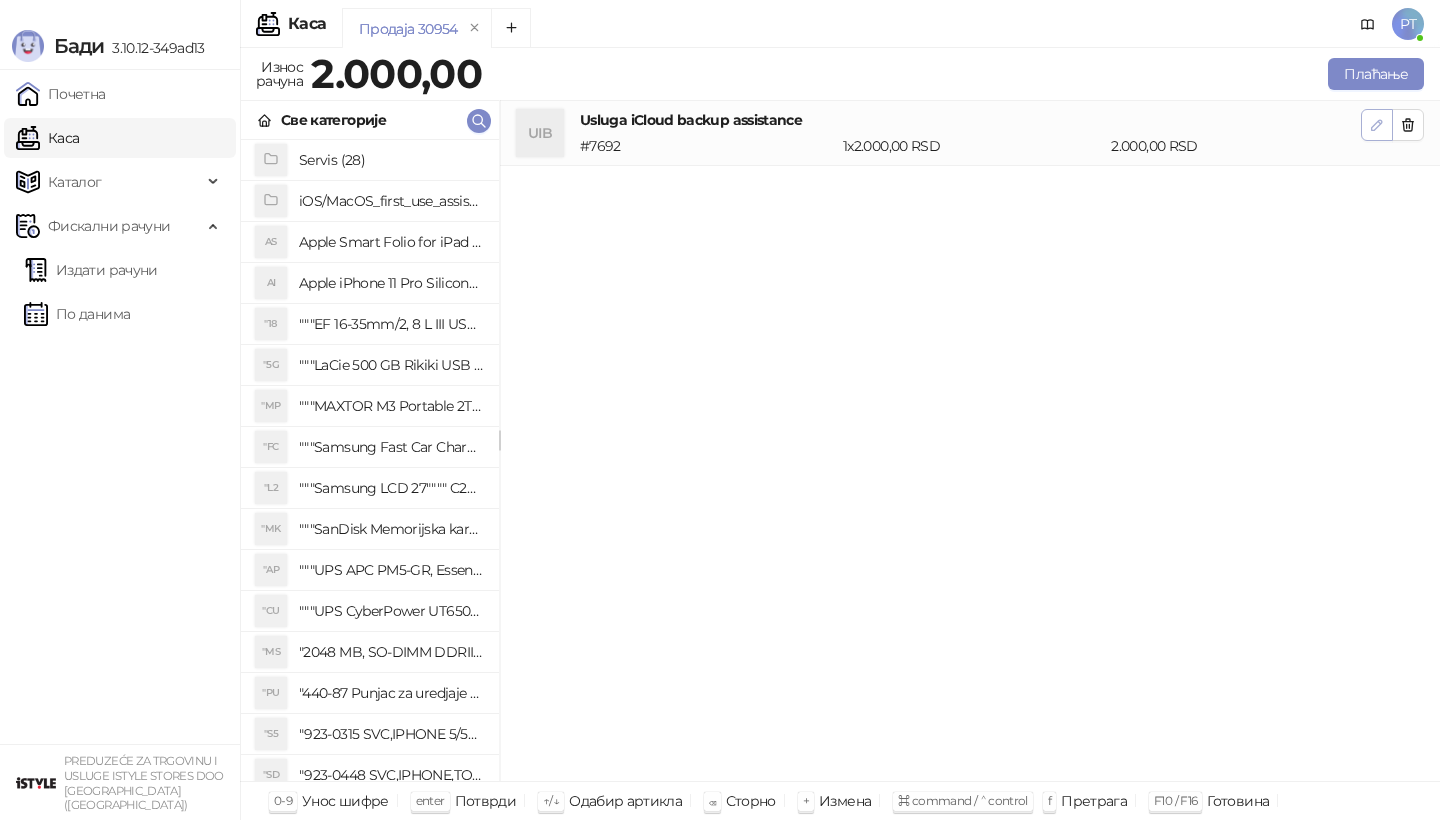 click 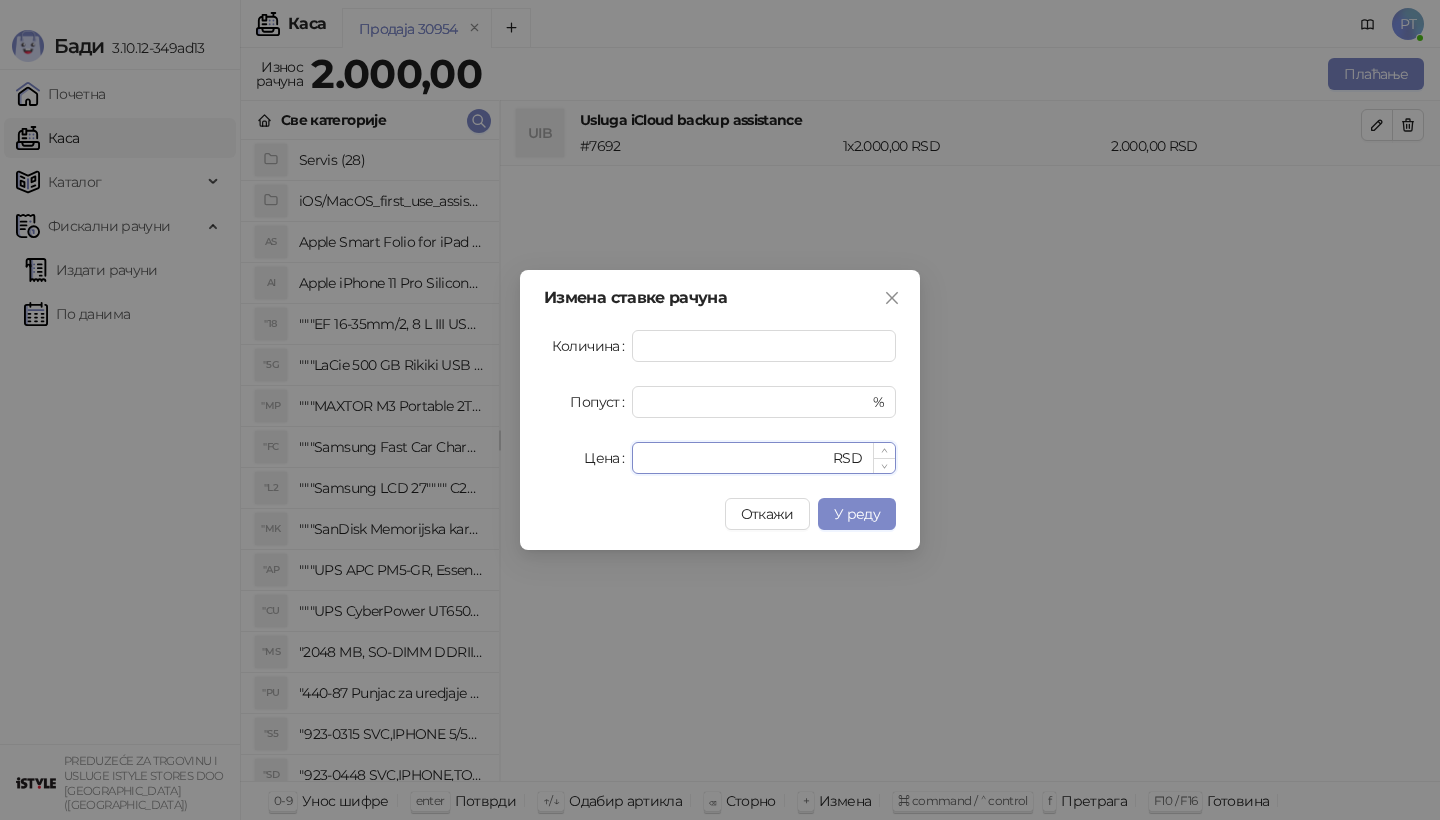 click on "****" at bounding box center (736, 458) 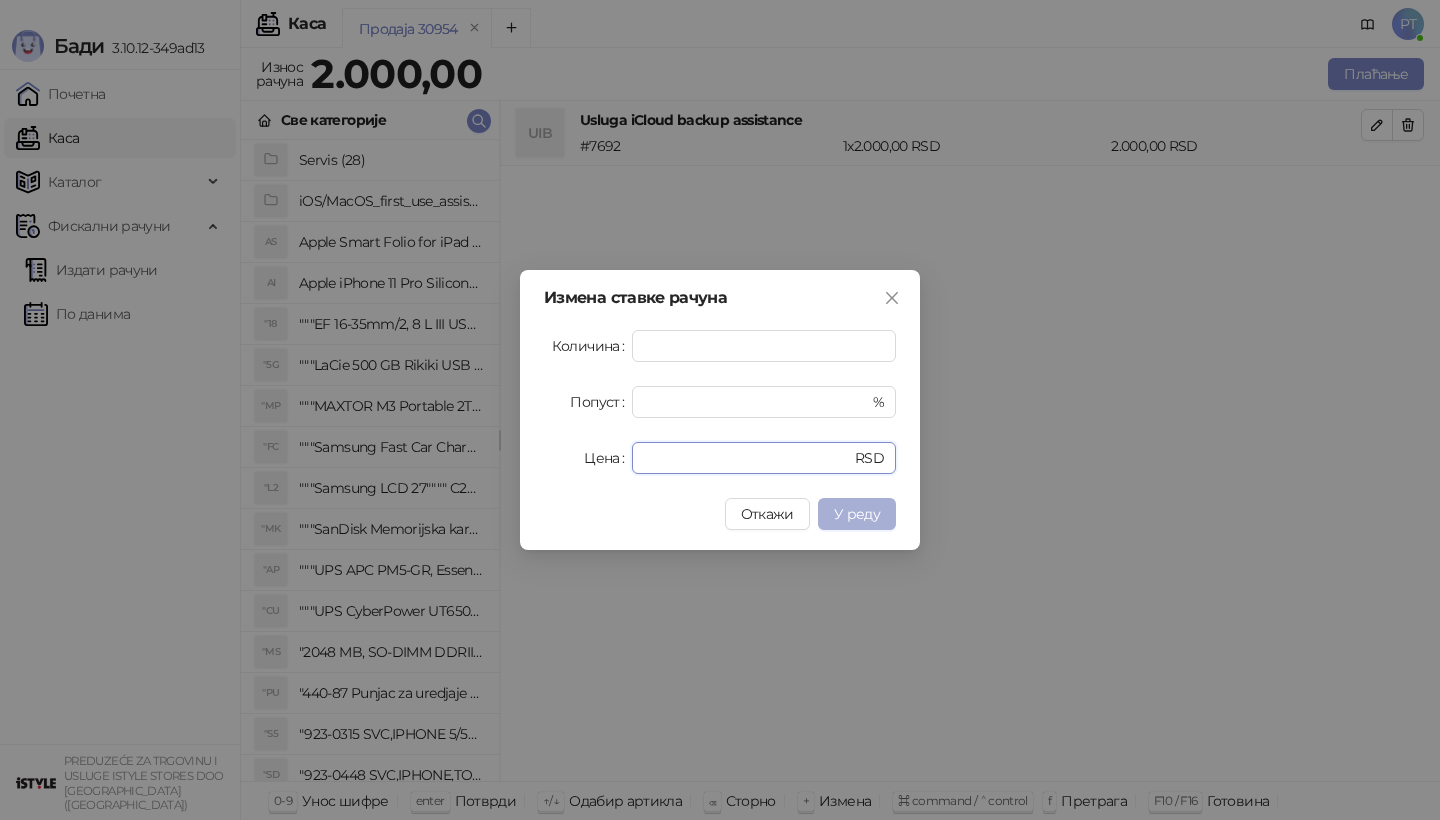type on "****" 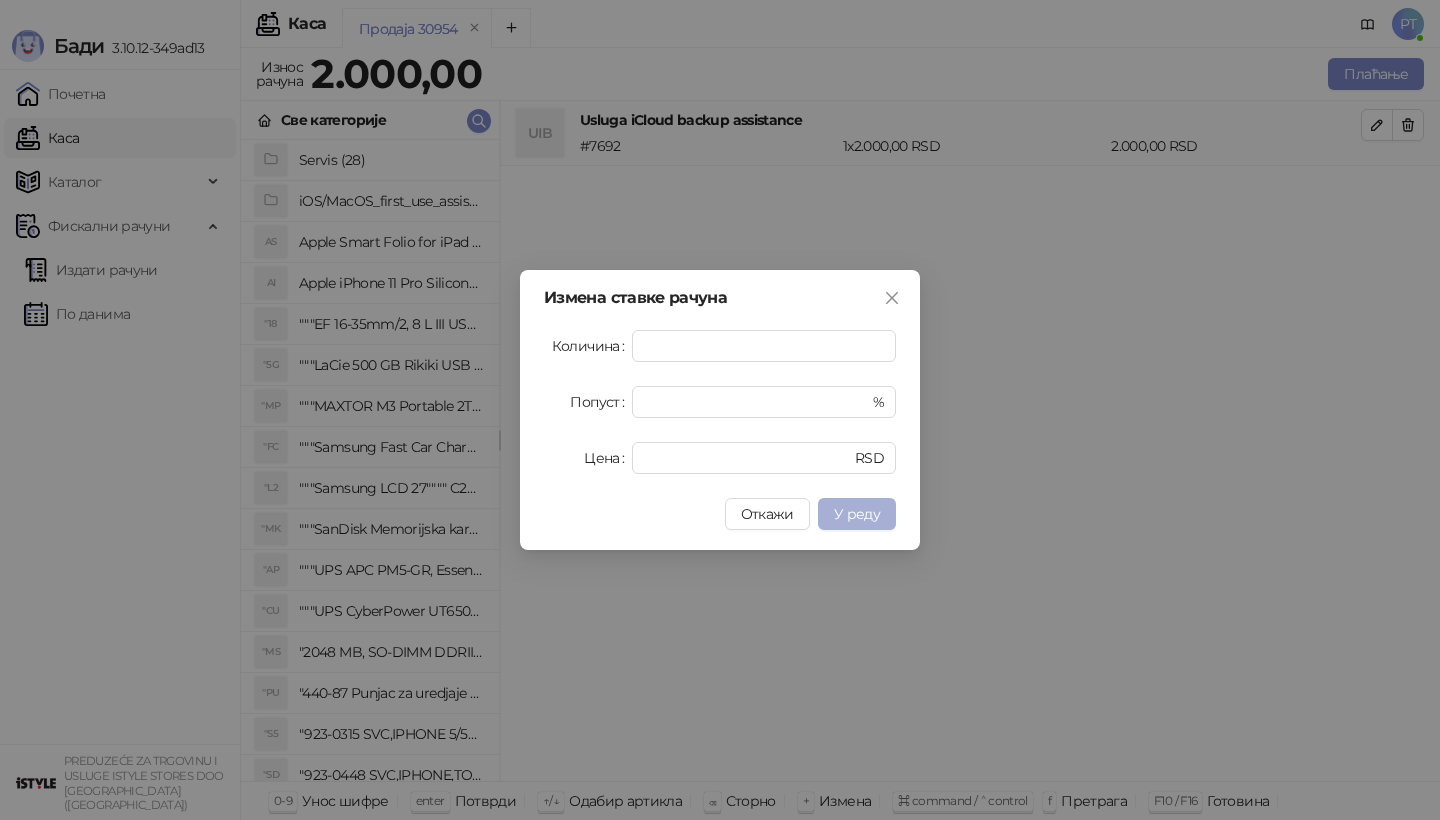 click on "У реду" at bounding box center [857, 514] 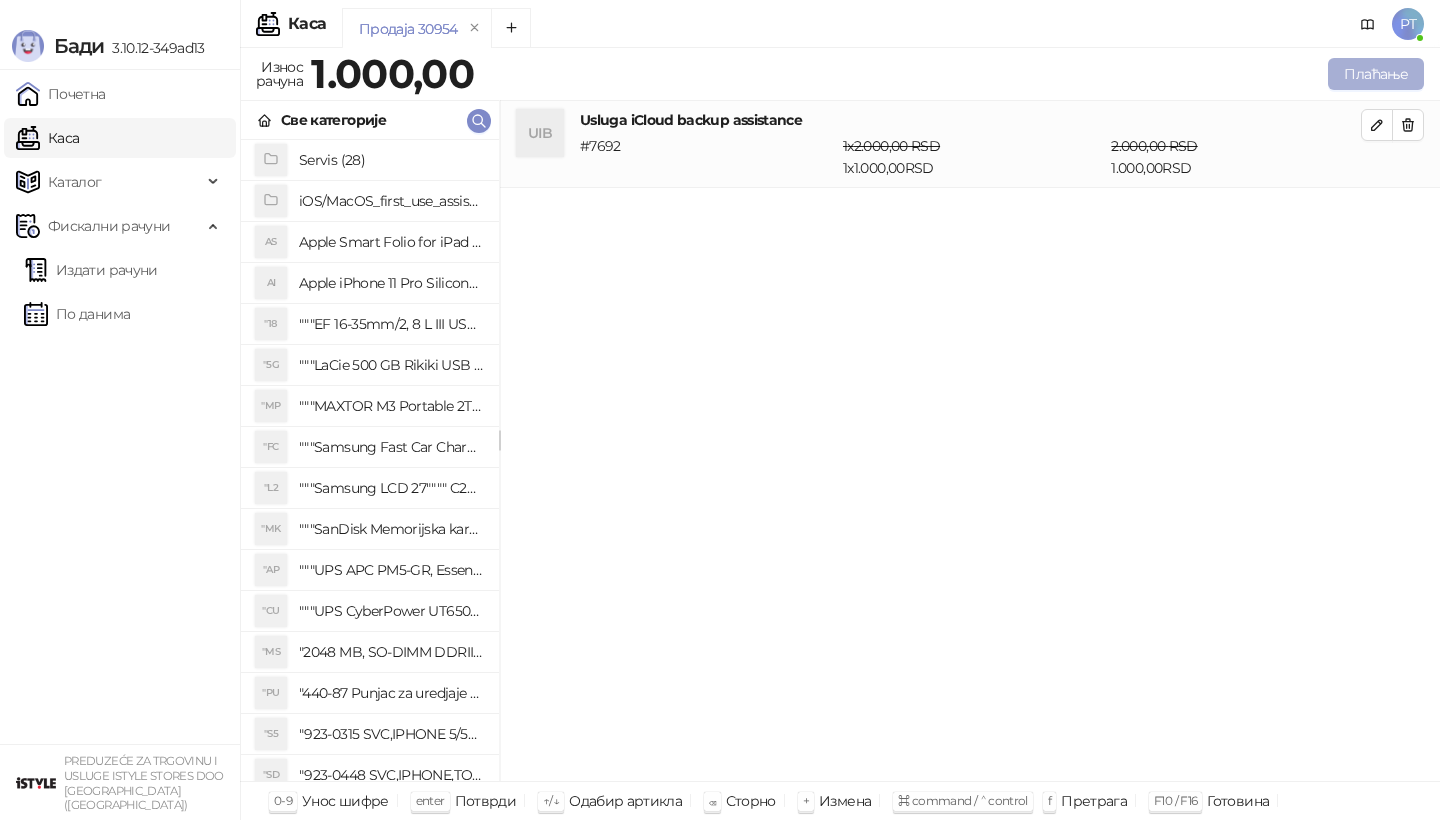 click on "Плаћање" at bounding box center (1376, 74) 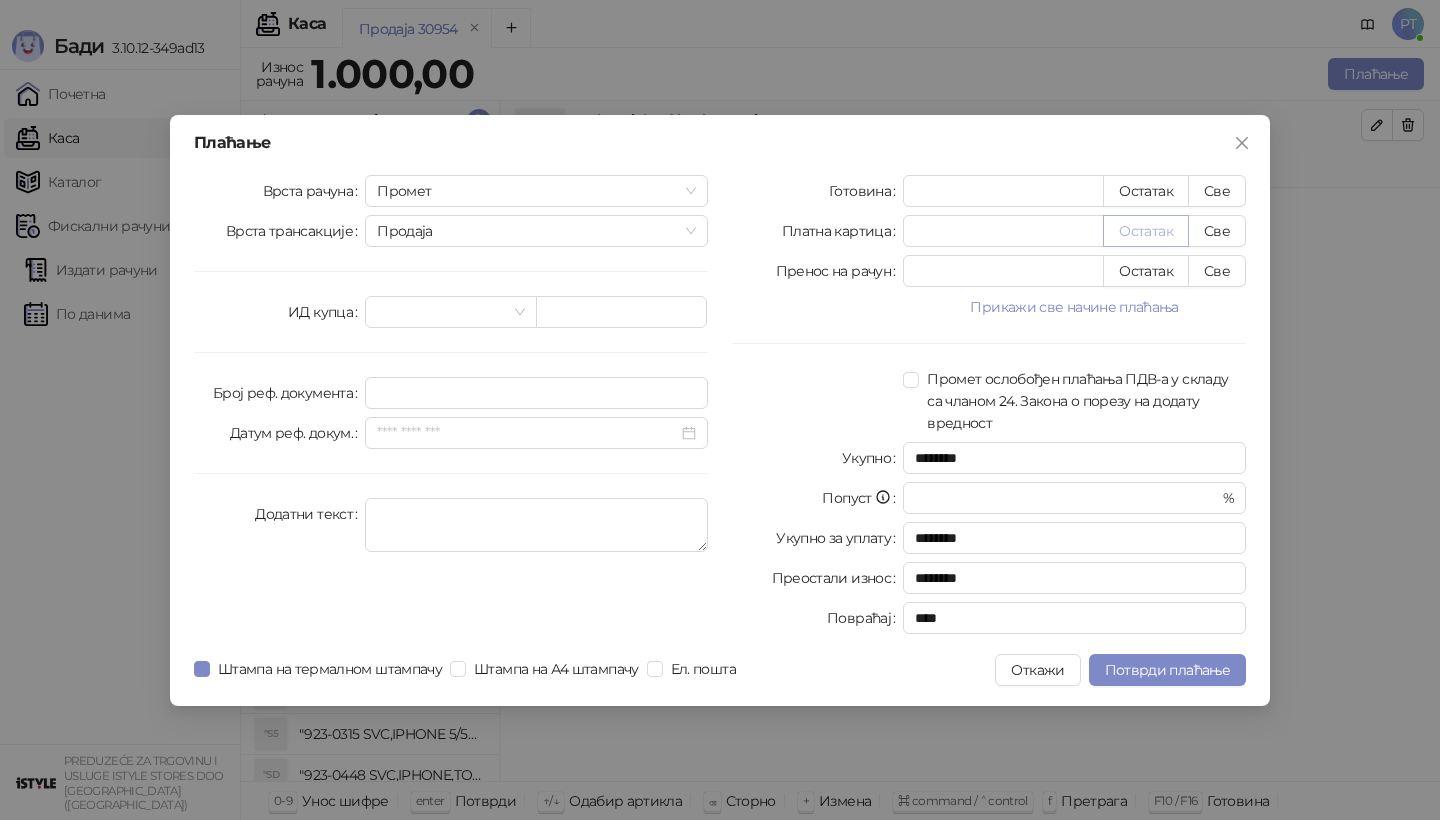 click on "Остатак" at bounding box center (1146, 231) 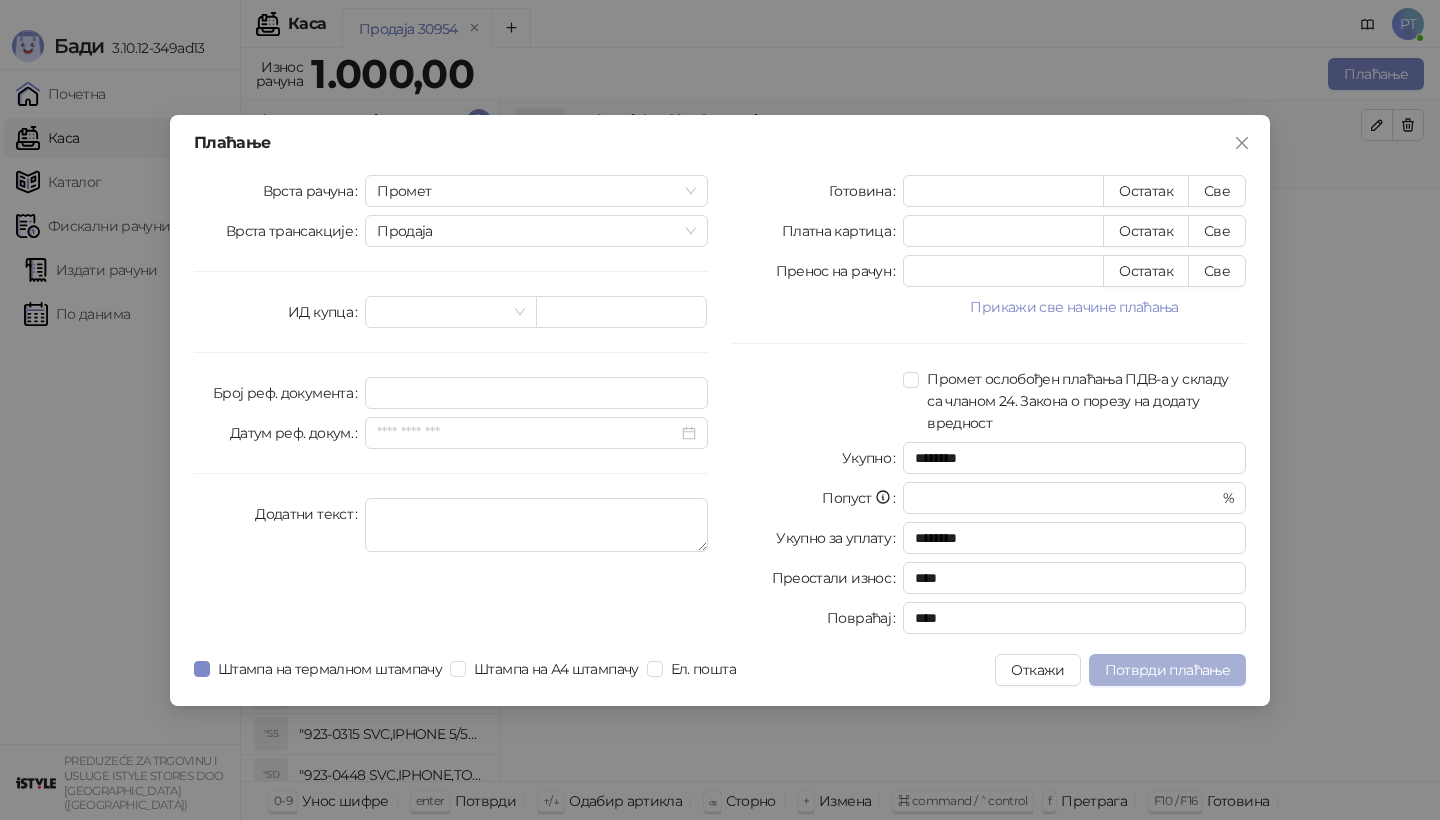 click on "Потврди плаћање" at bounding box center (1167, 670) 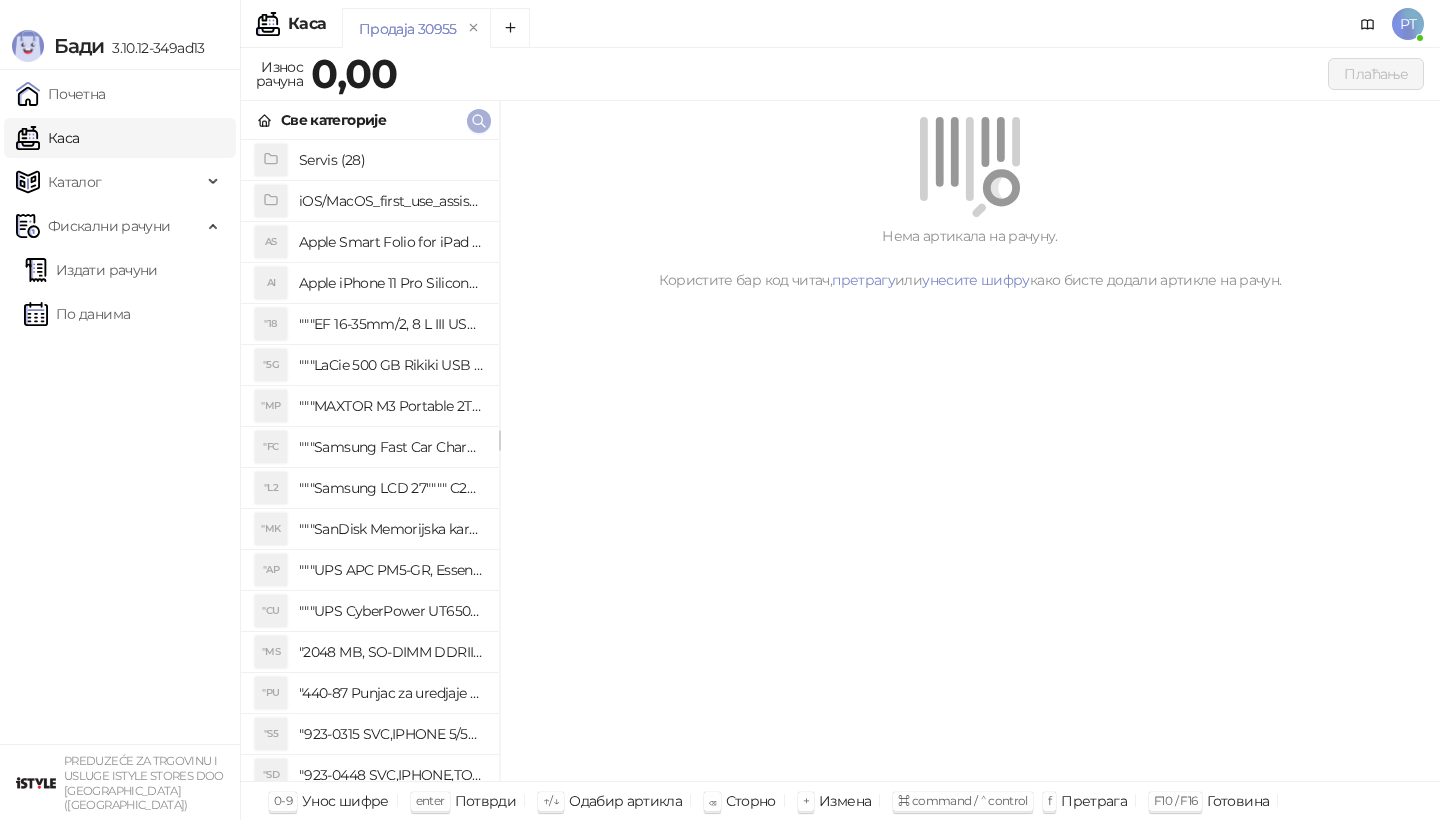 click 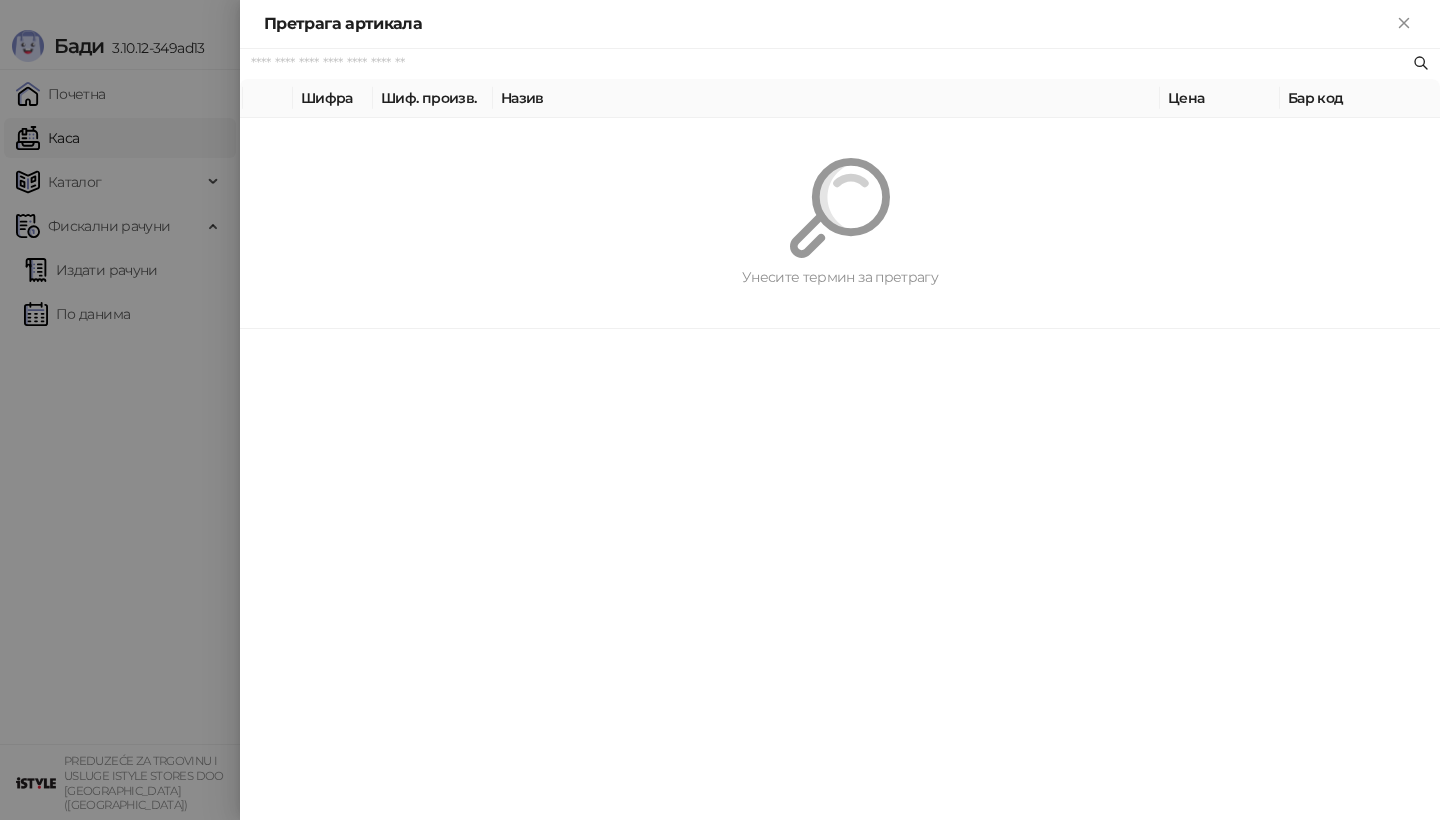 paste on "**********" 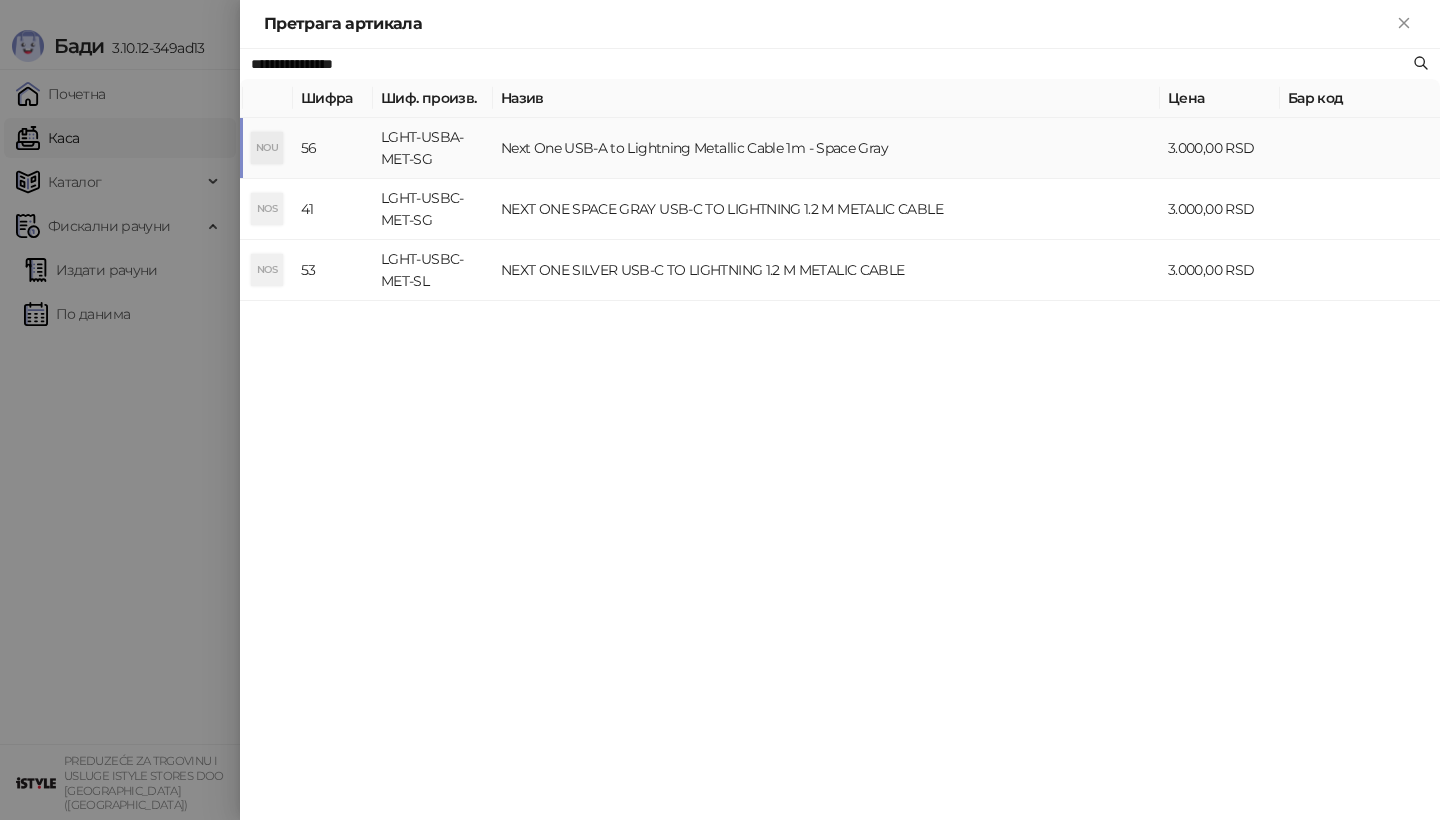 type on "**********" 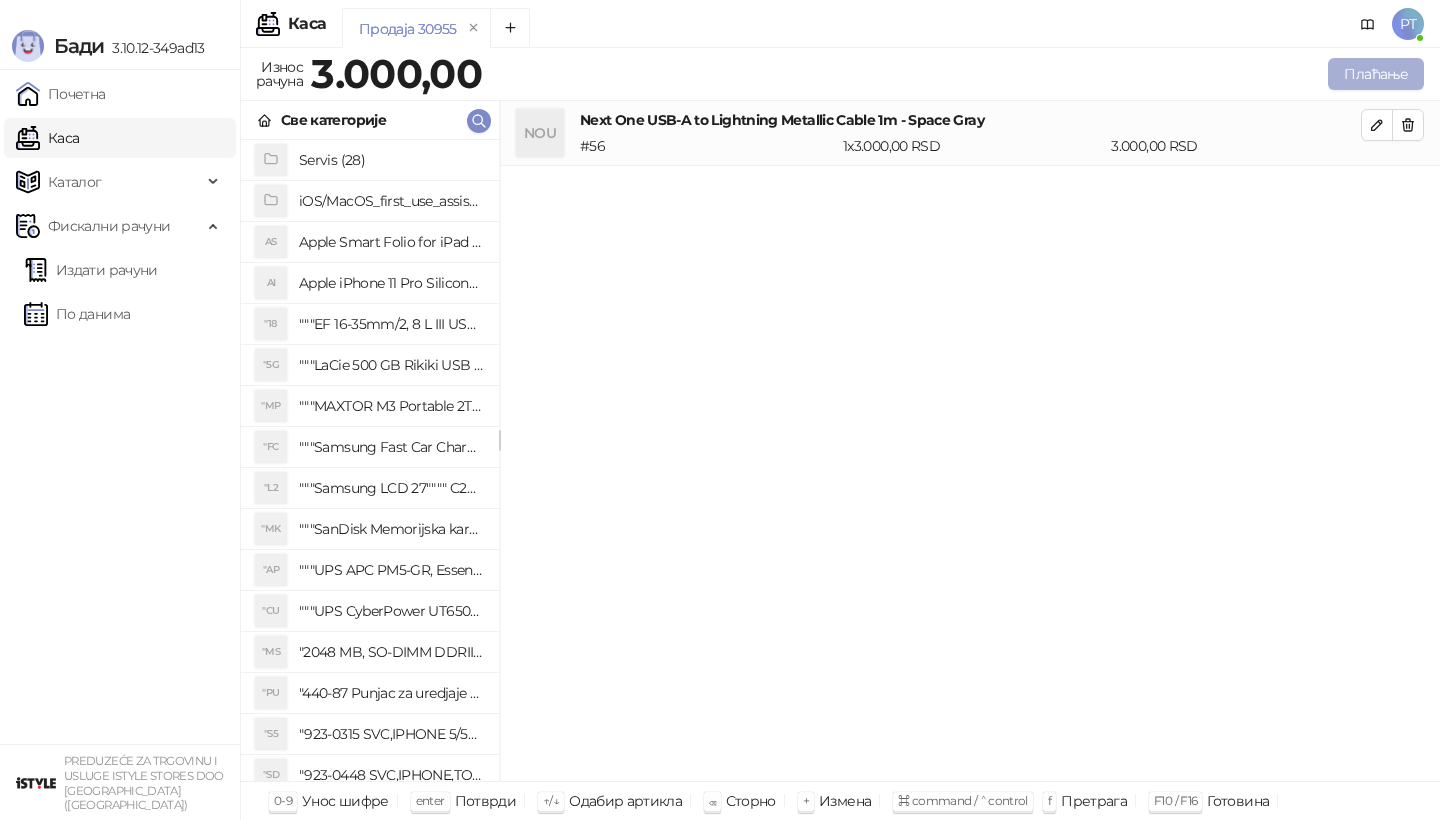 click on "Плаћање" at bounding box center (1376, 74) 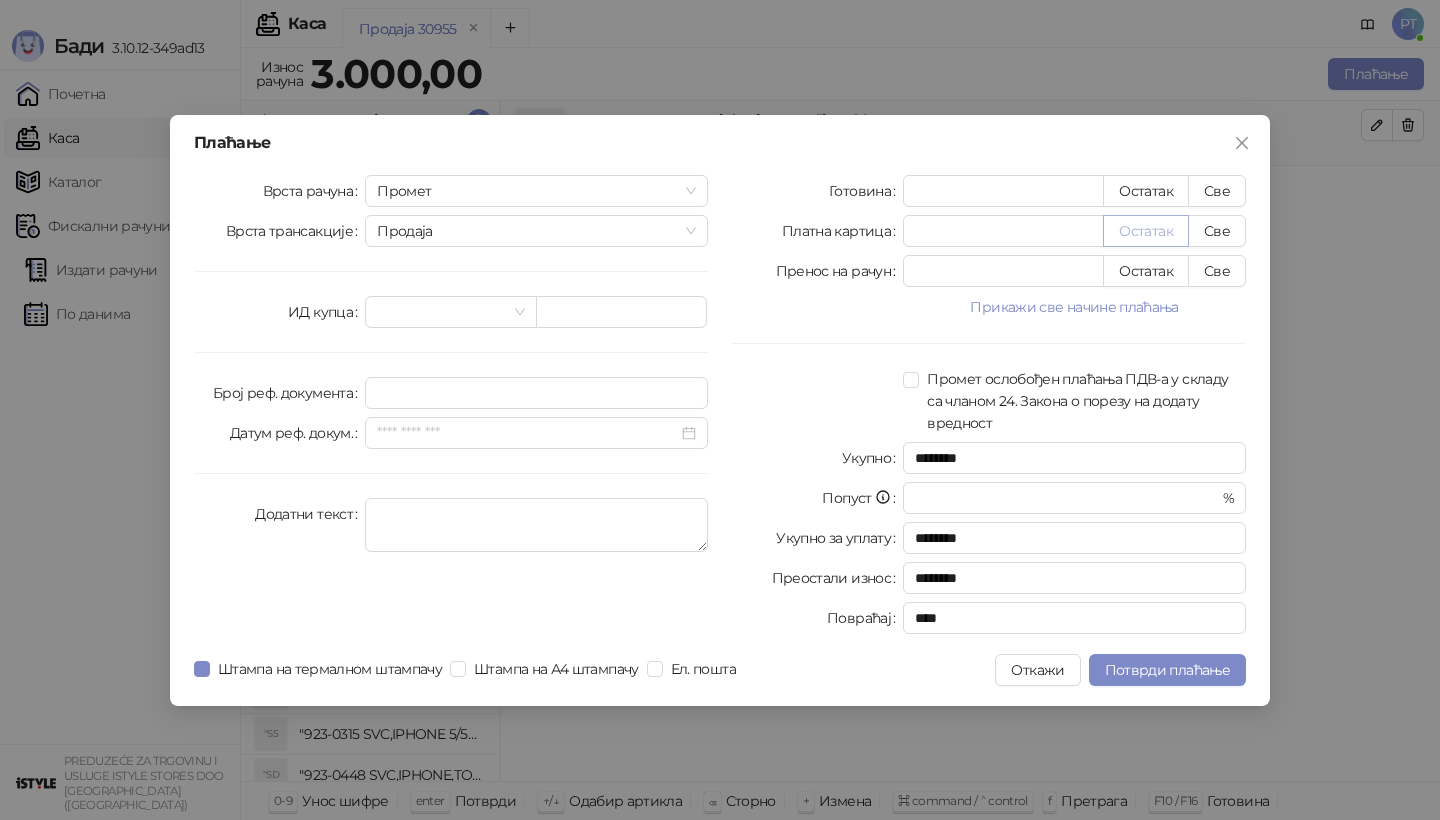 click on "Остатак" at bounding box center [1146, 231] 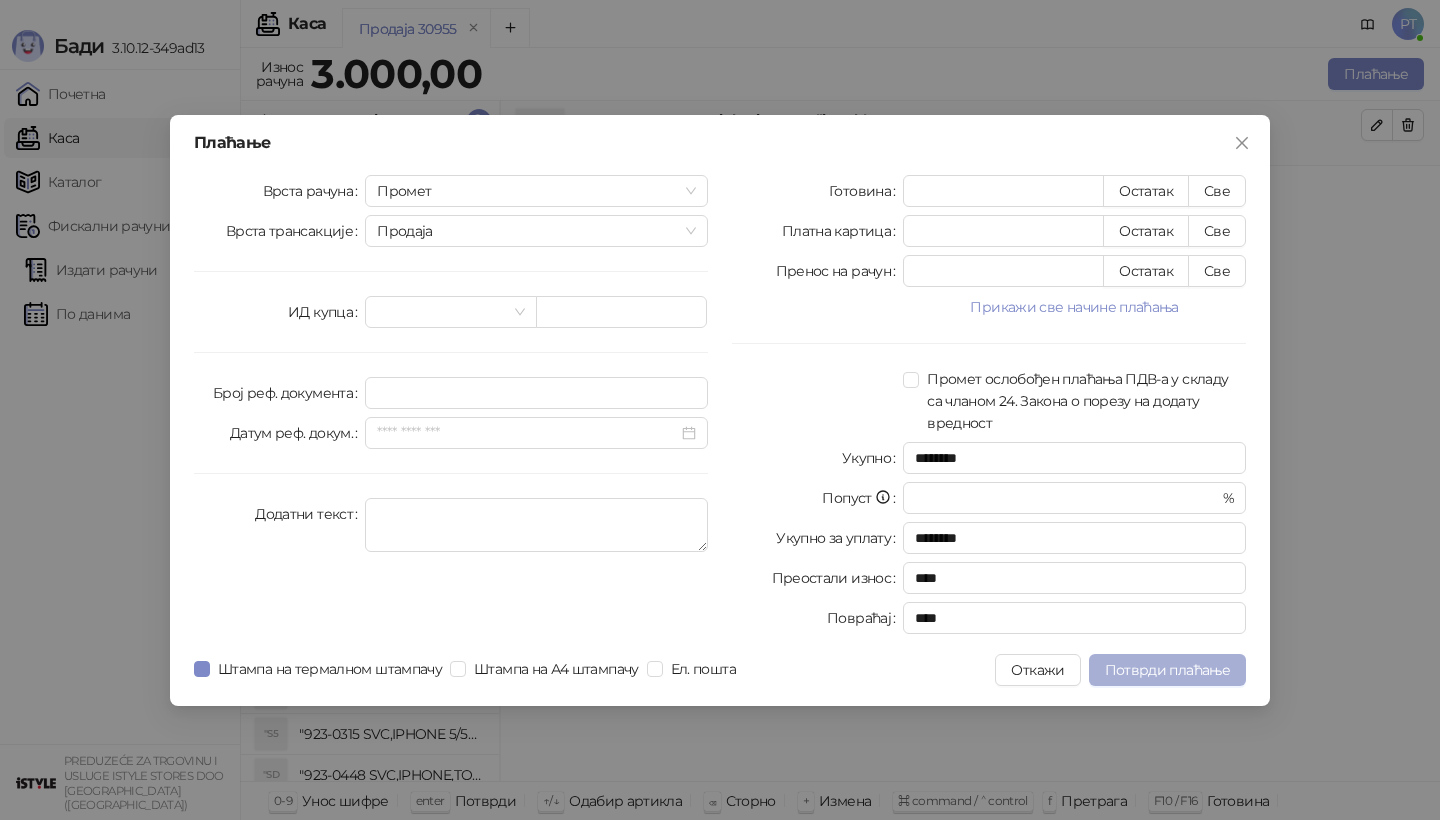 click on "Потврди плаћање" at bounding box center [1167, 670] 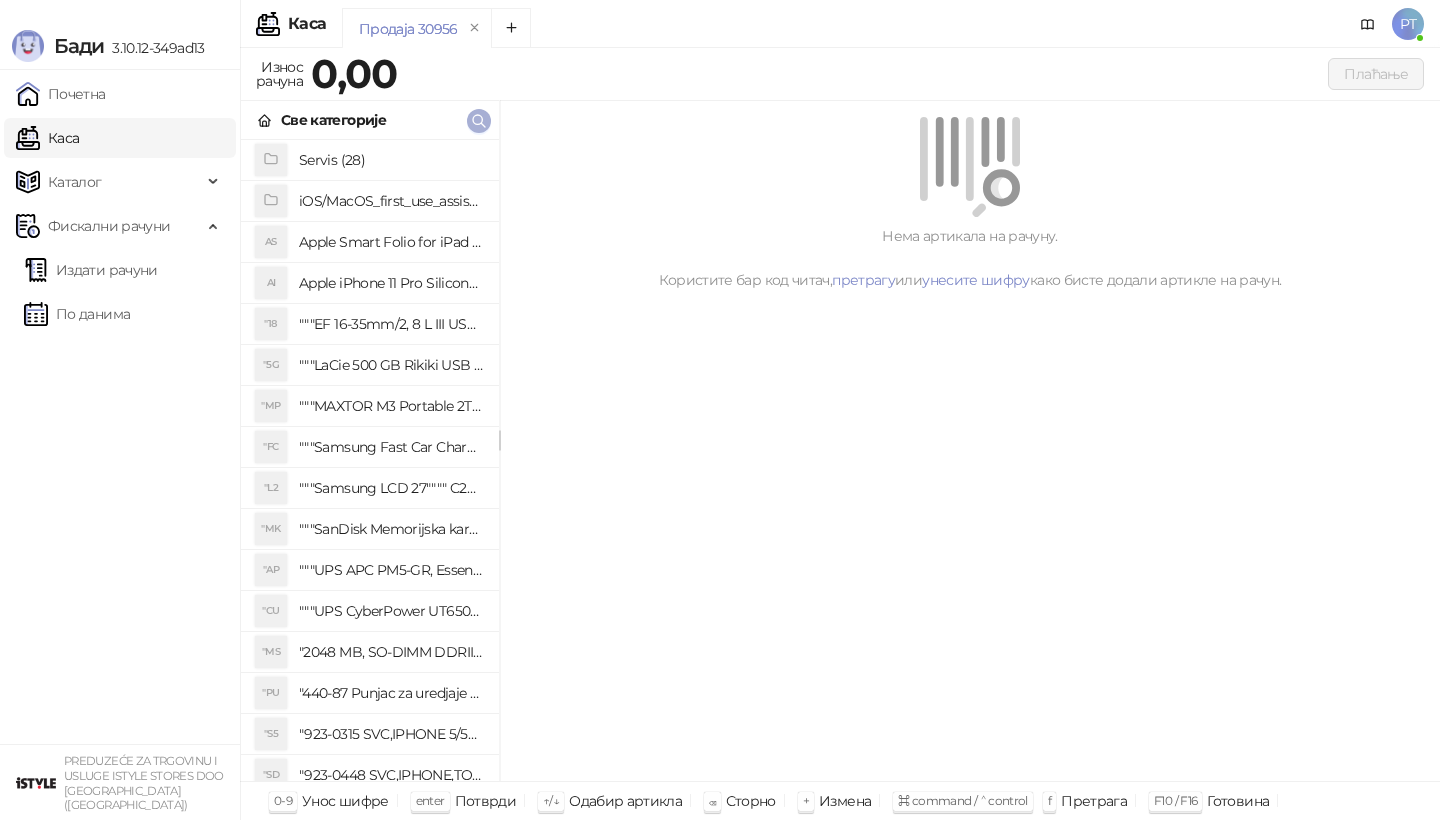 click 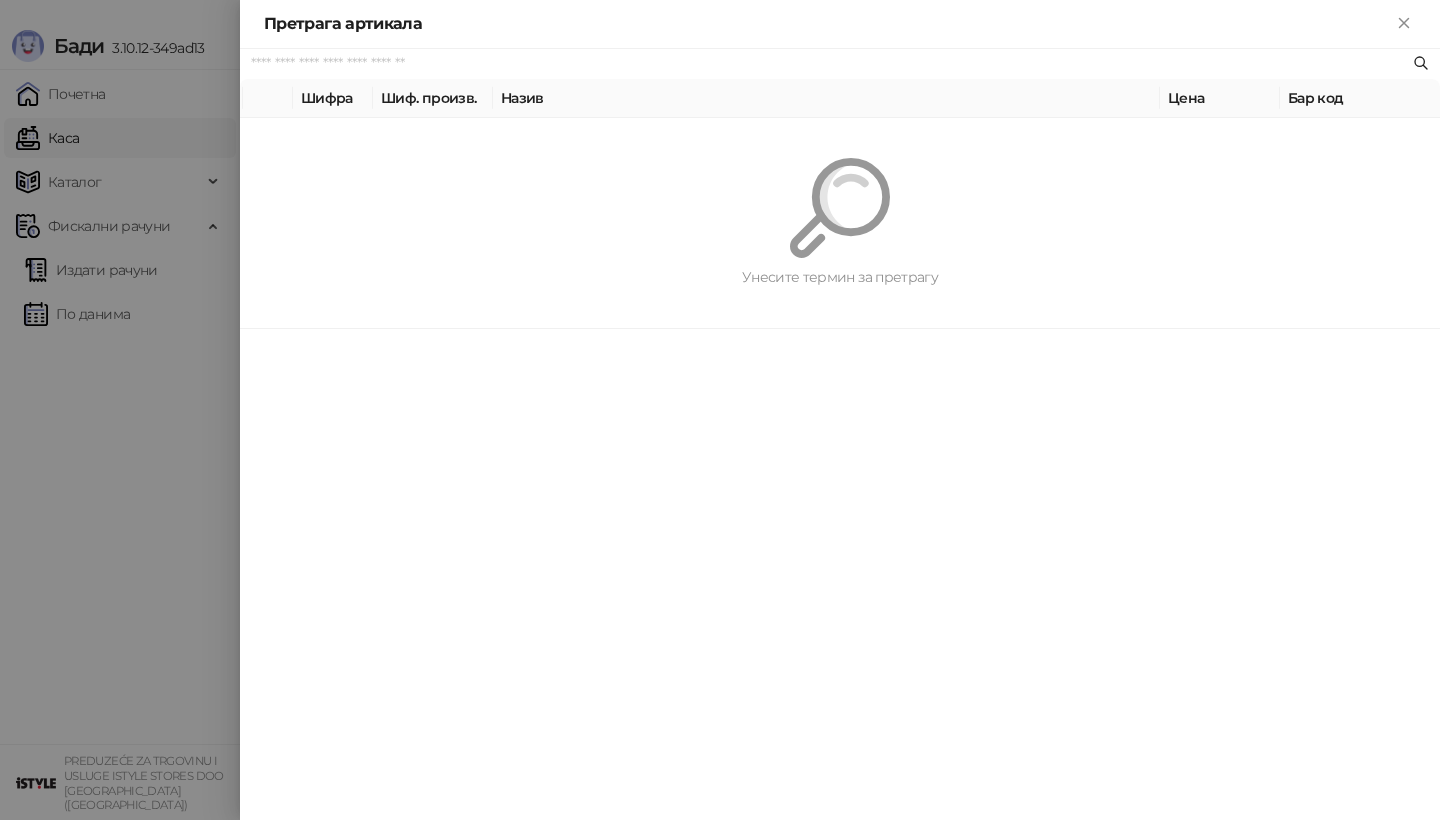 paste on "*********" 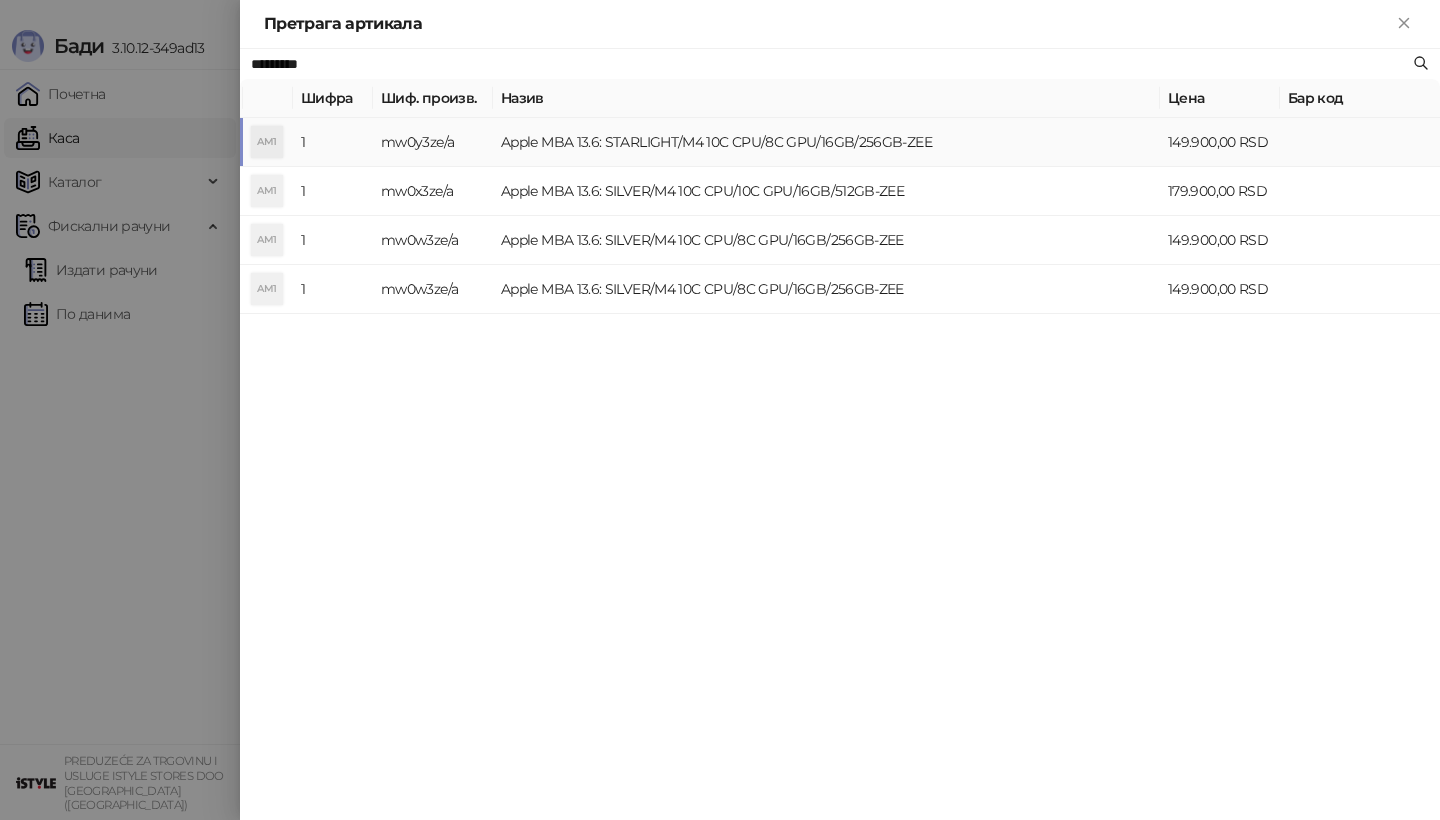 type on "*********" 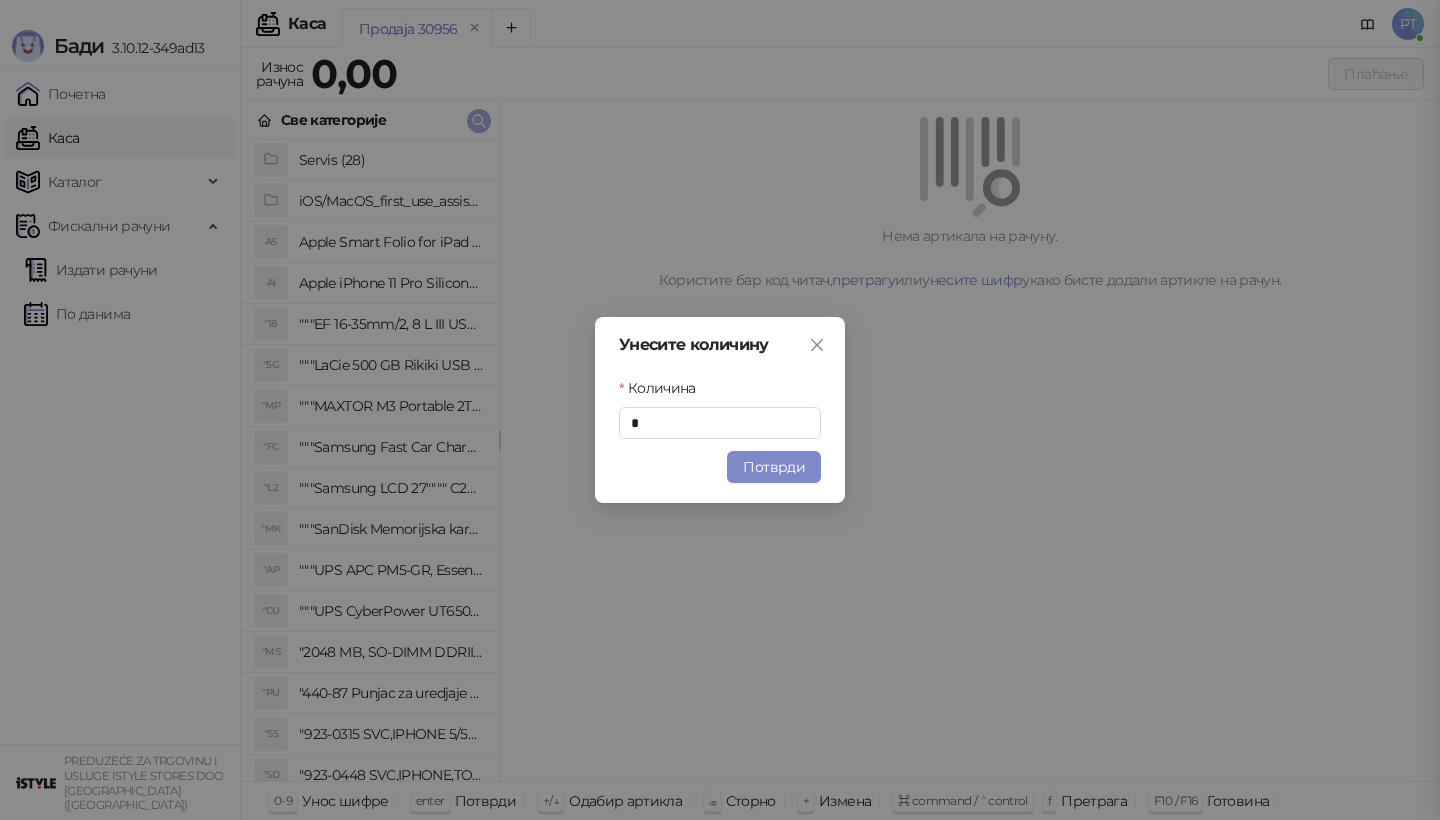 type 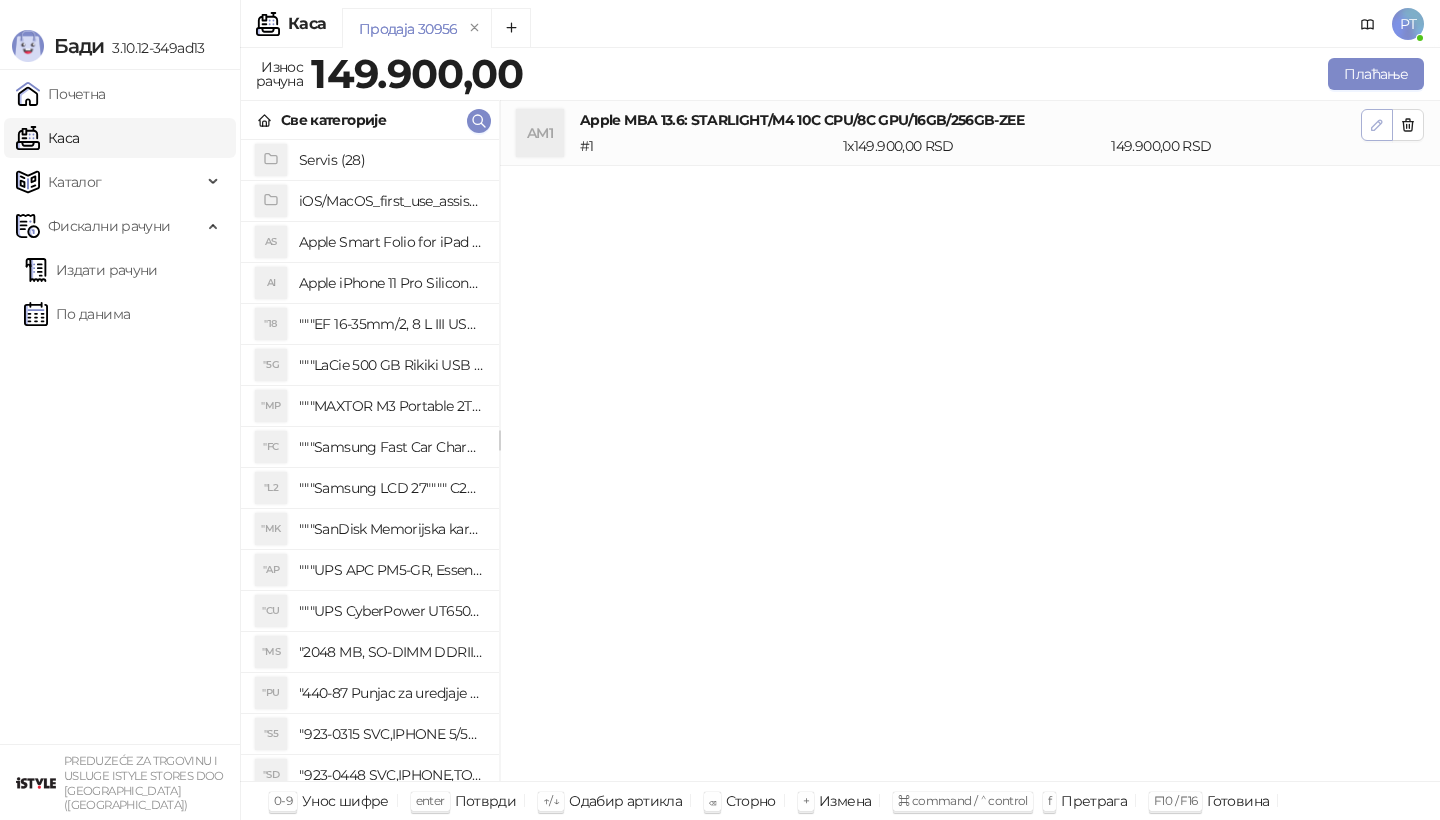 click 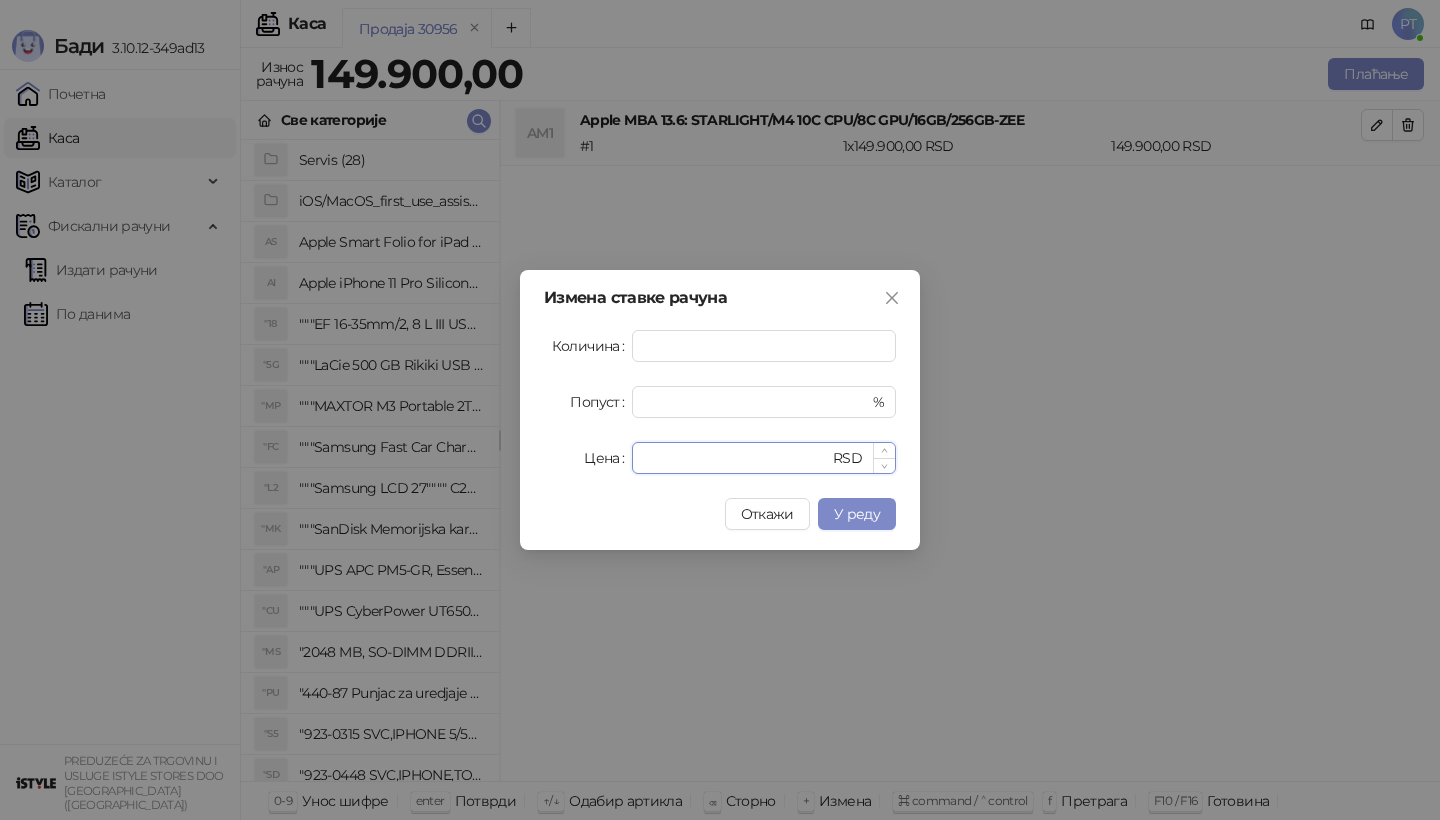 click on "******" at bounding box center (736, 458) 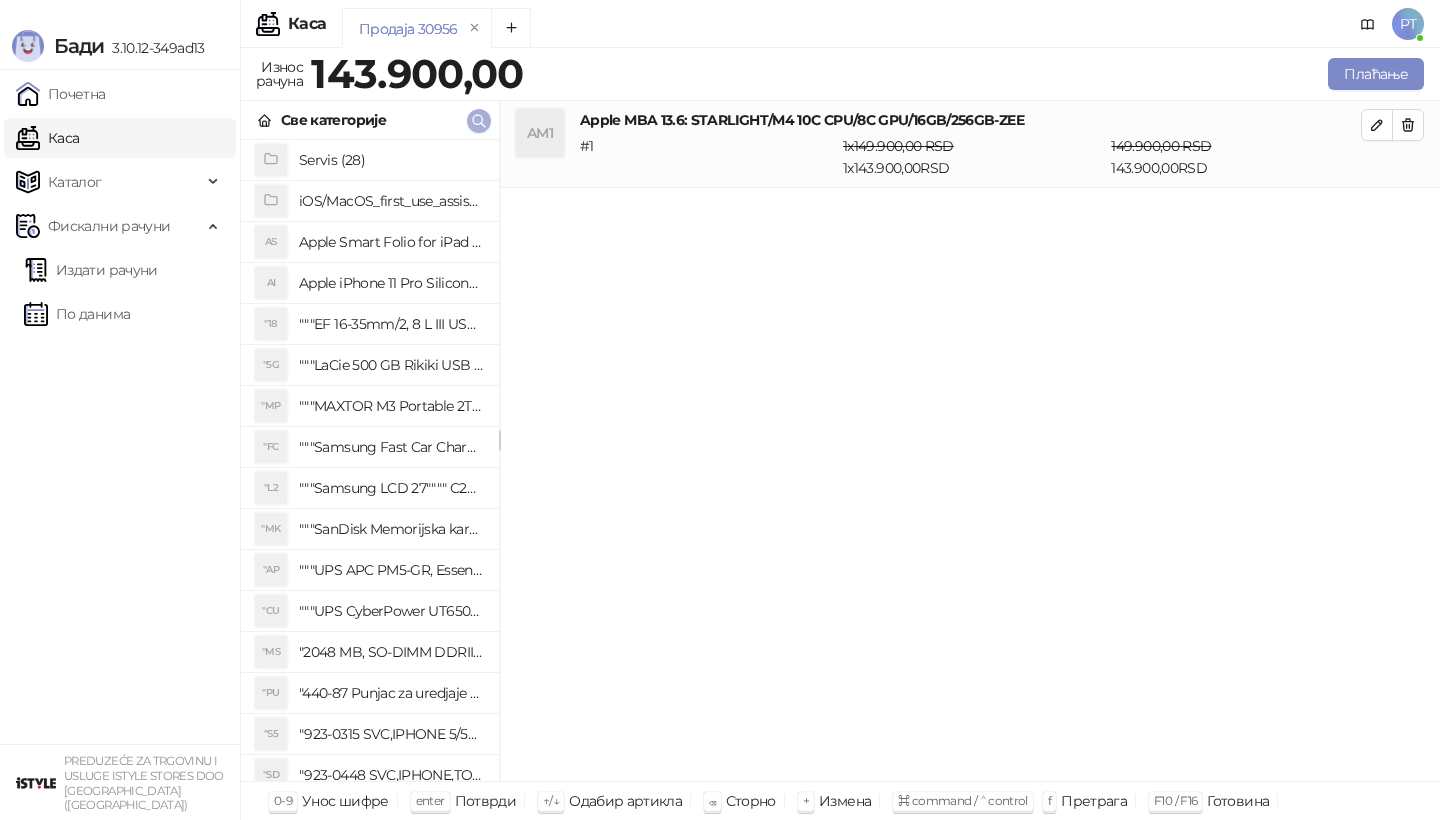 click 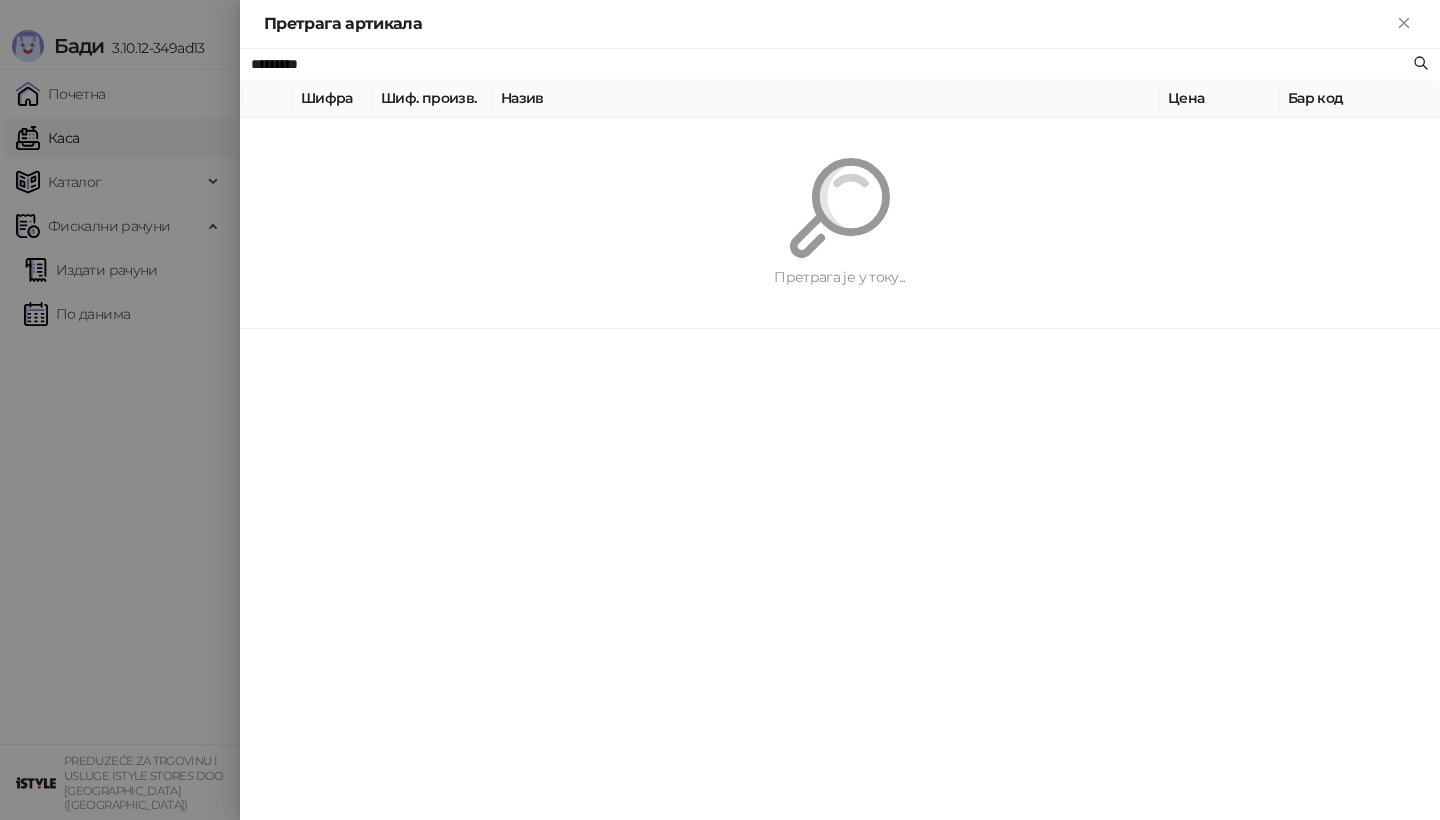 paste 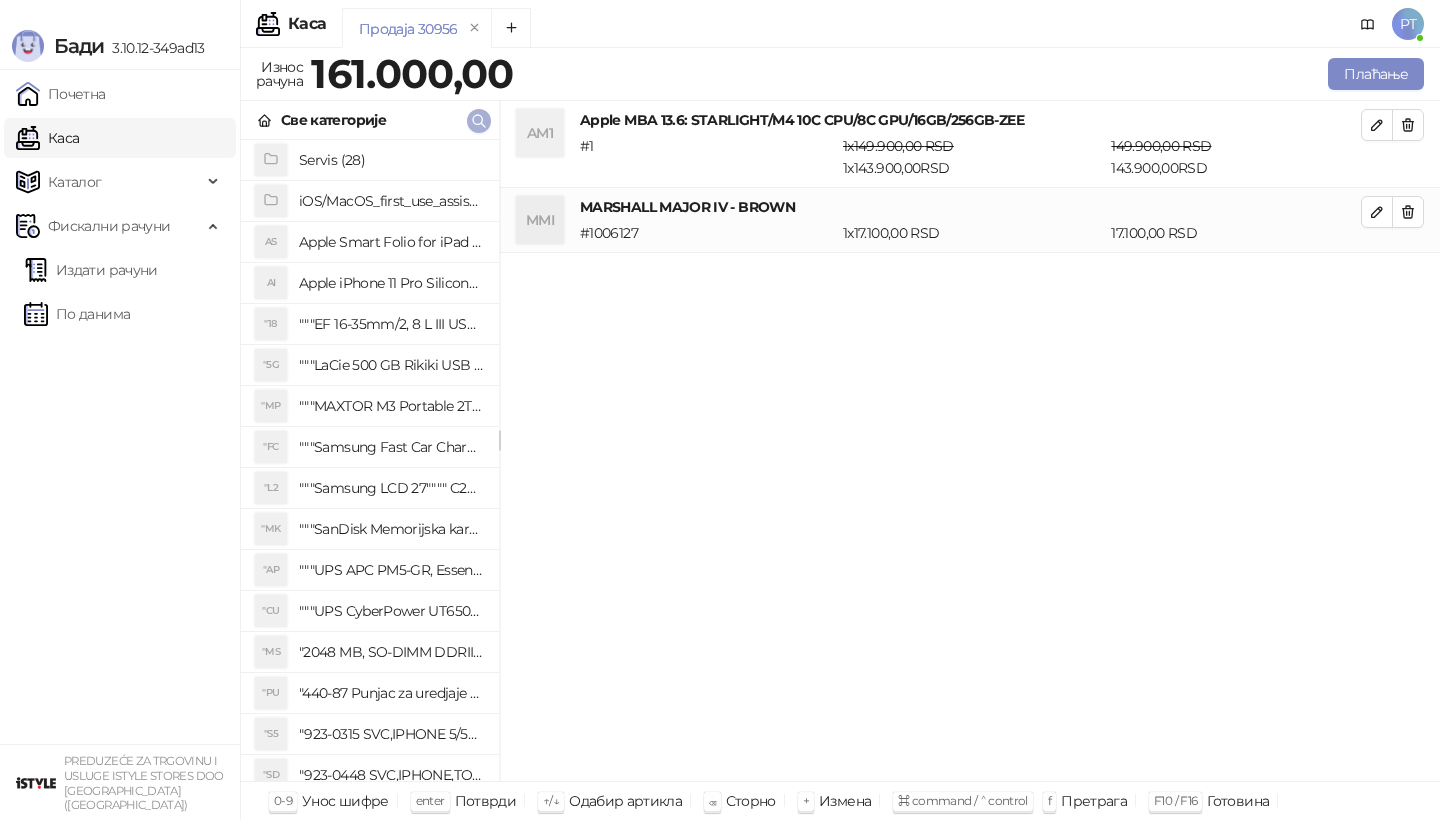 click 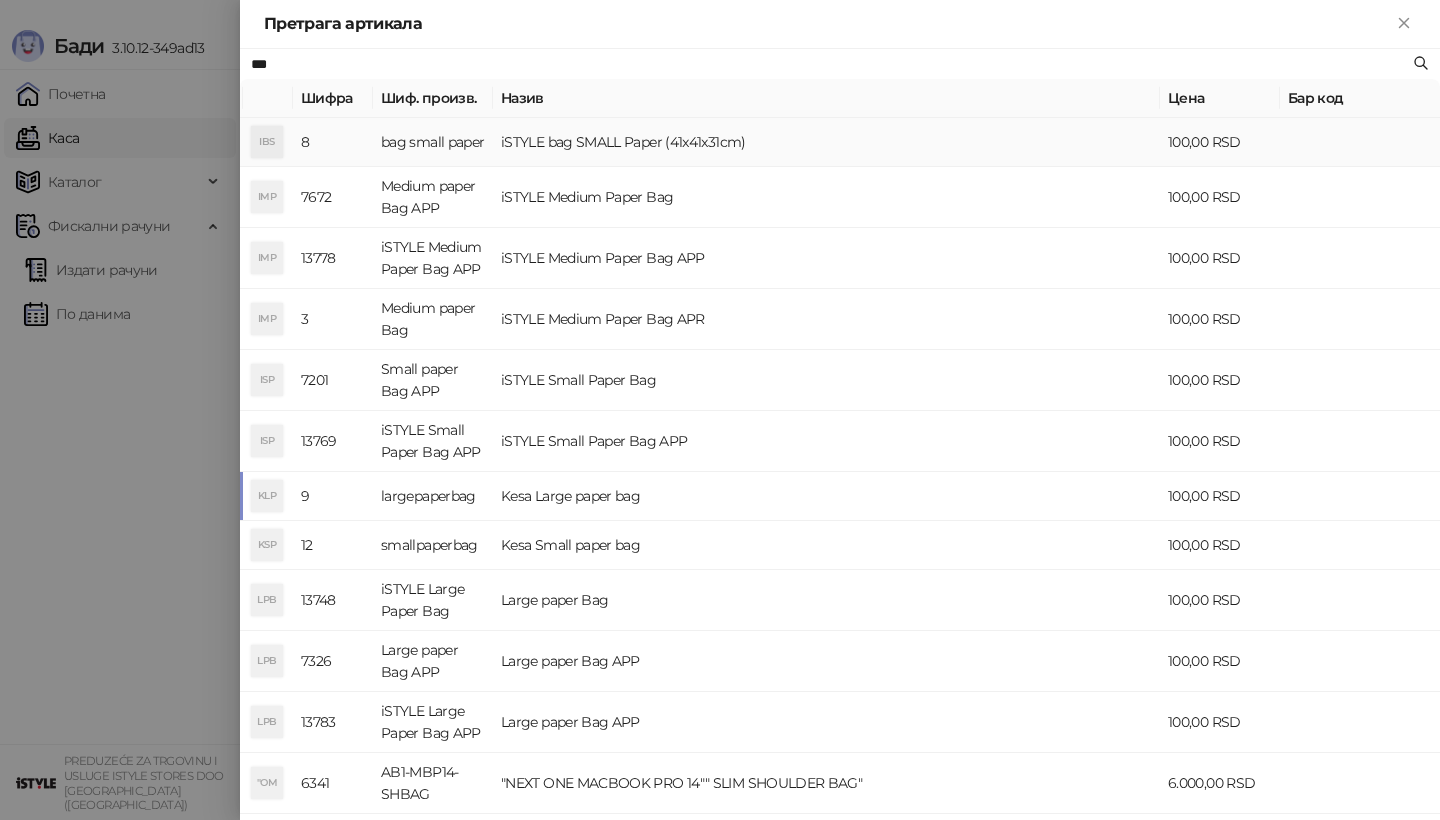 type on "***" 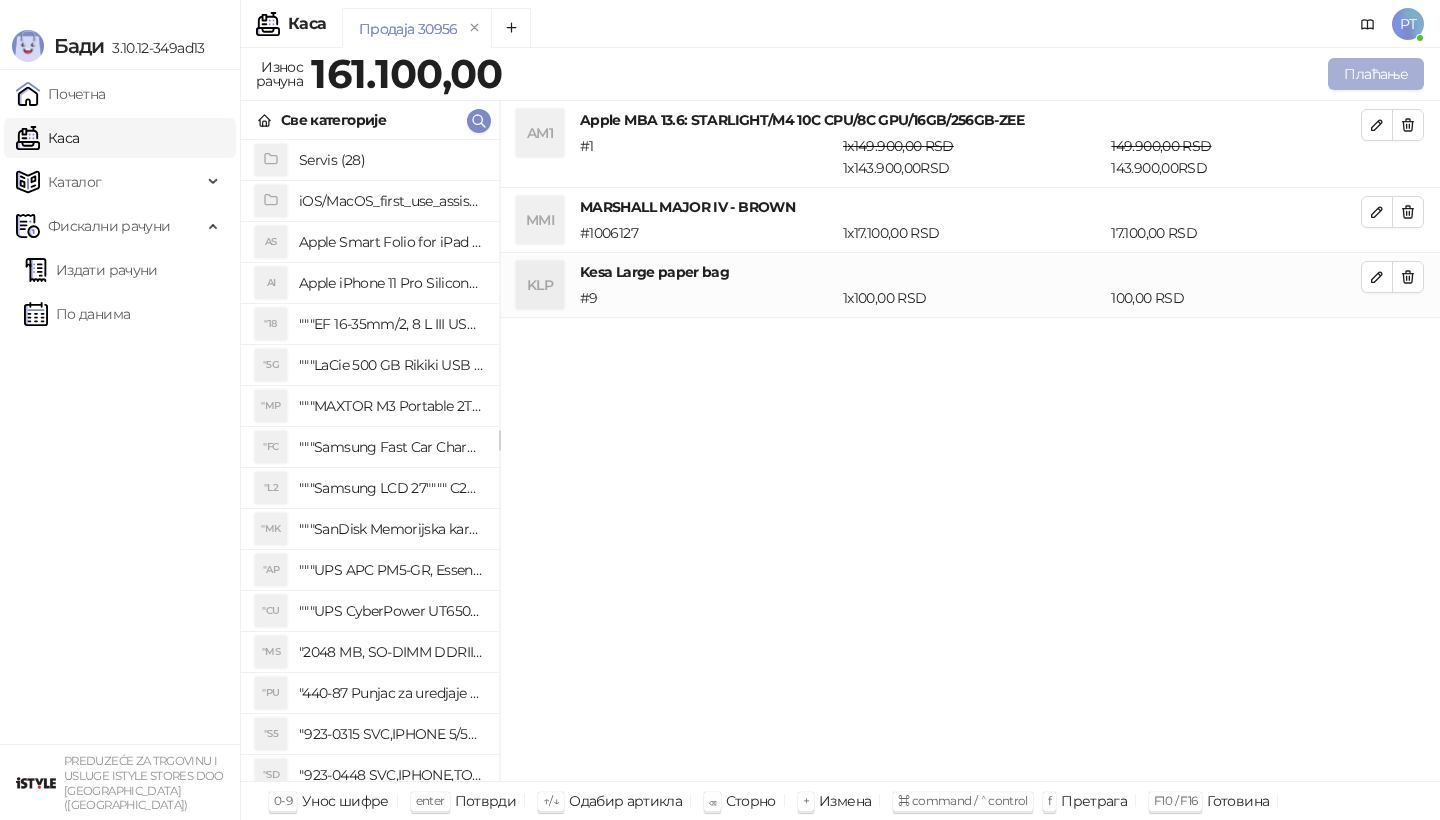 click on "Плаћање" at bounding box center [1376, 74] 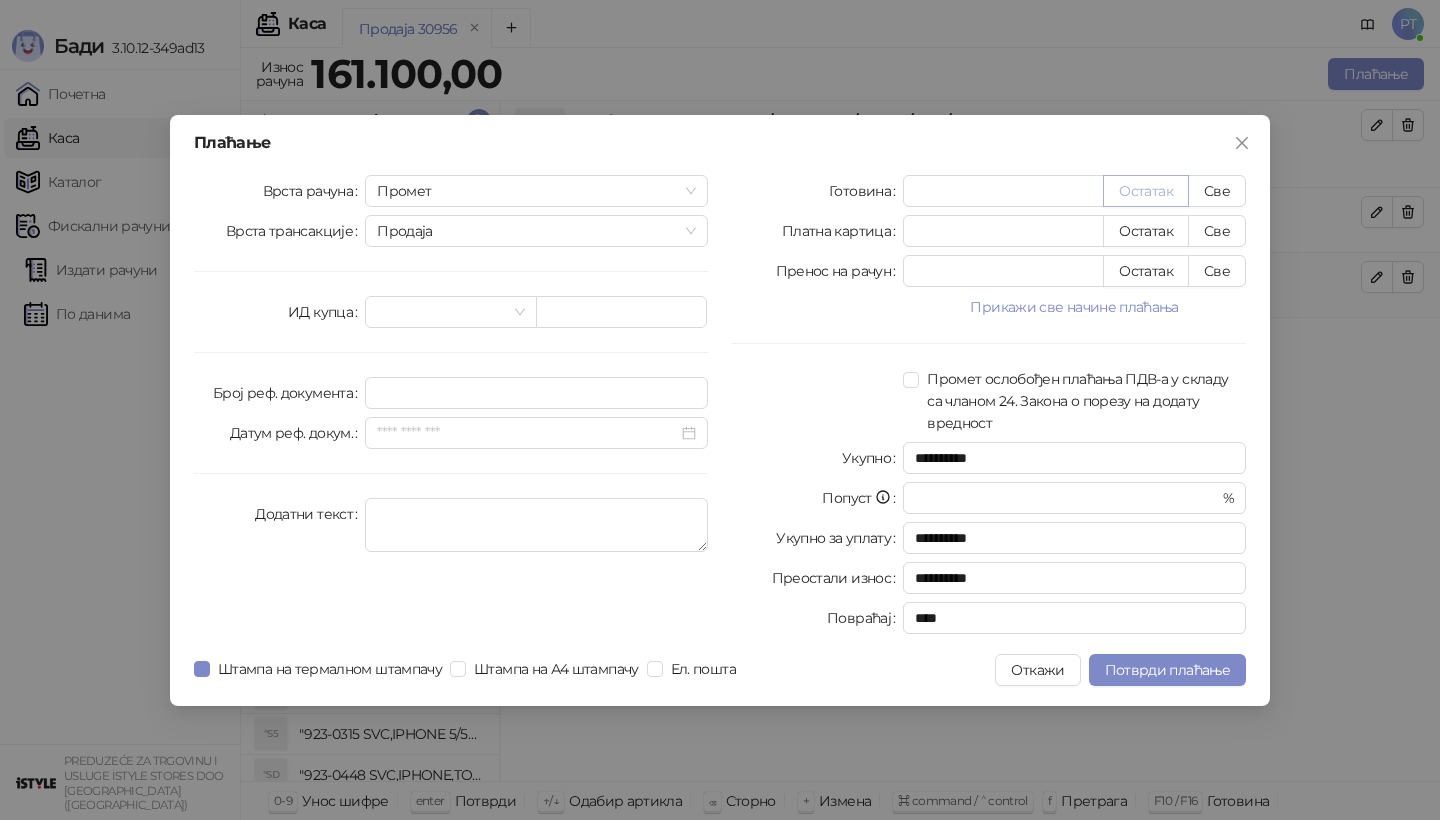 click on "Остатак" at bounding box center (1146, 191) 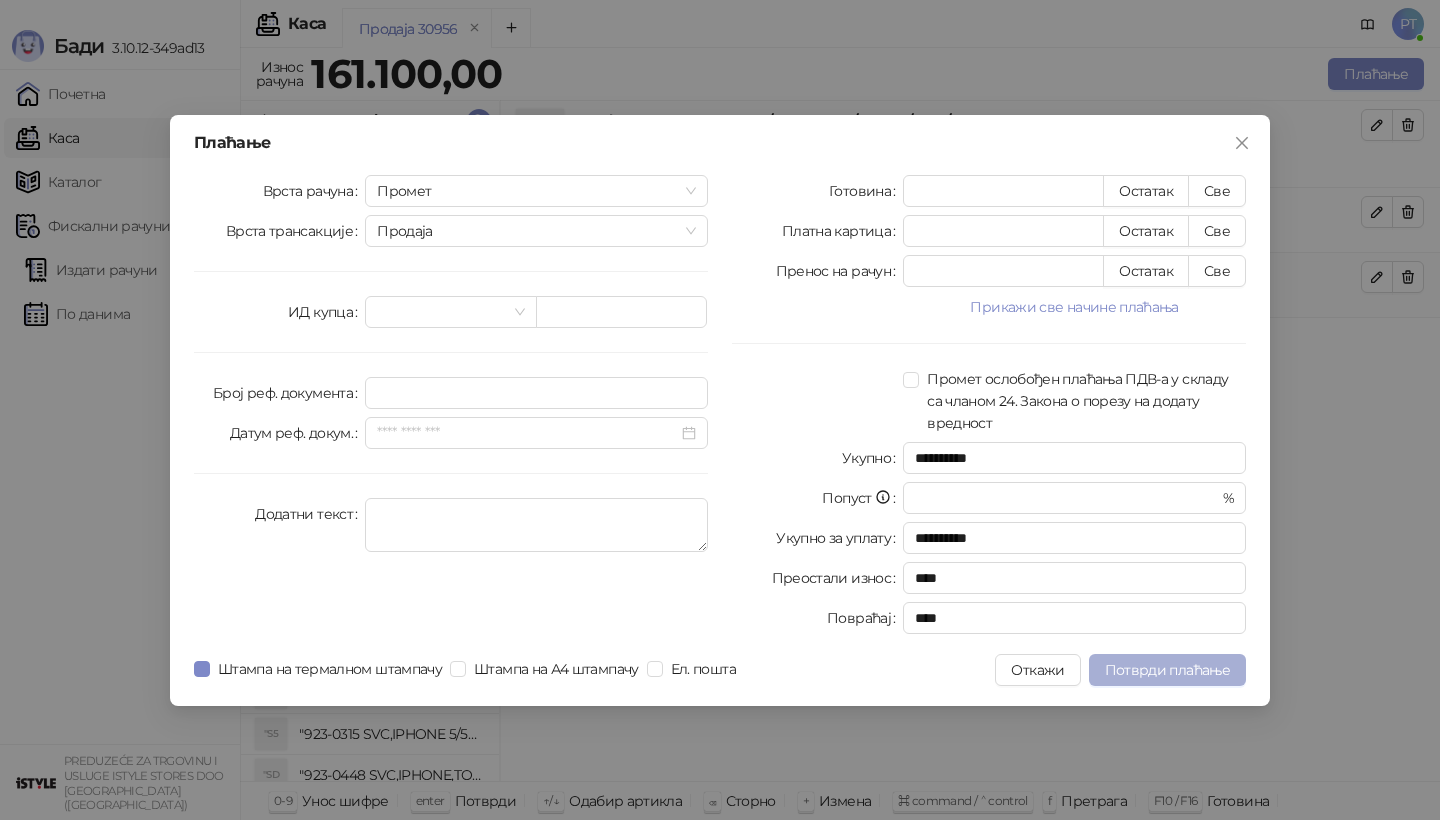 click on "Потврди плаћање" at bounding box center (1167, 670) 